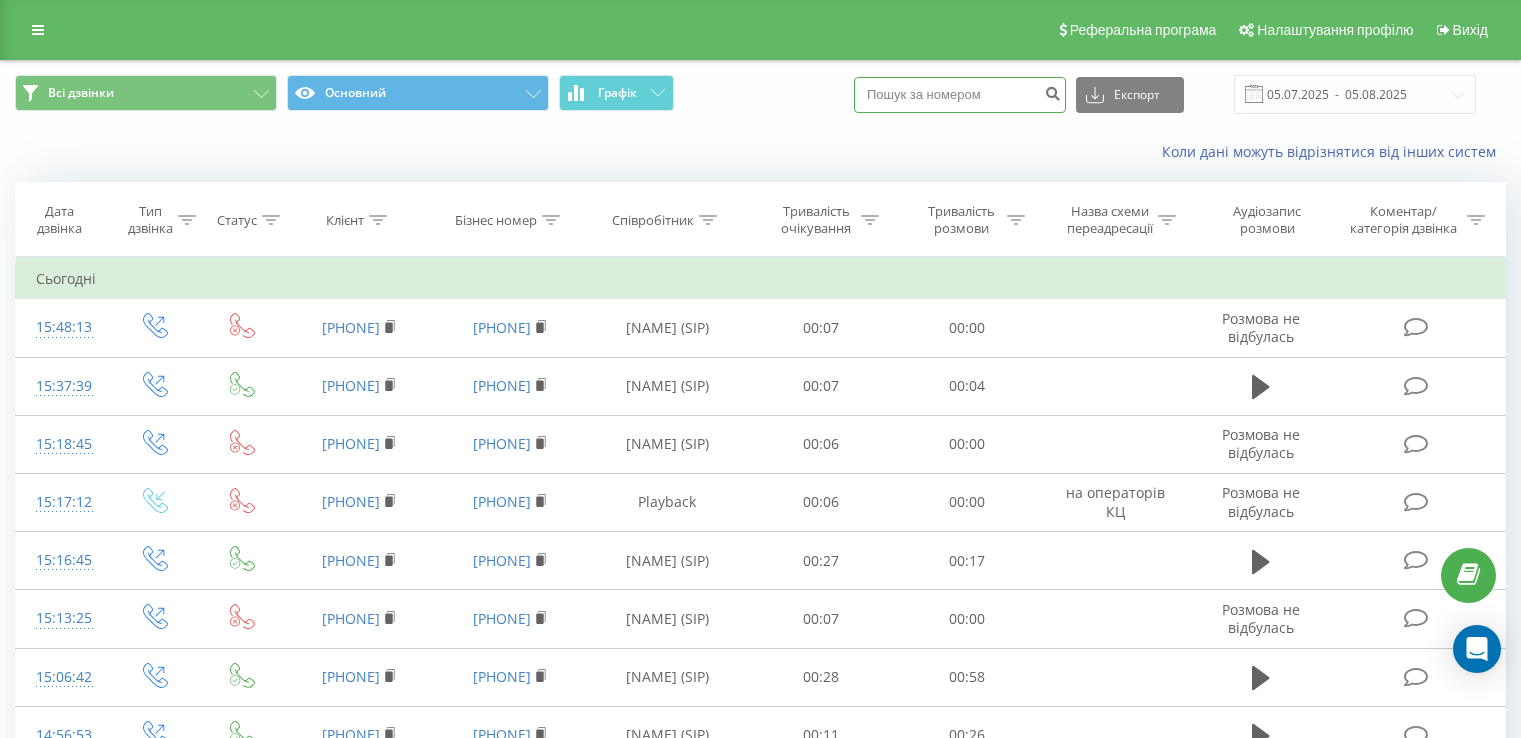 click at bounding box center (960, 95) 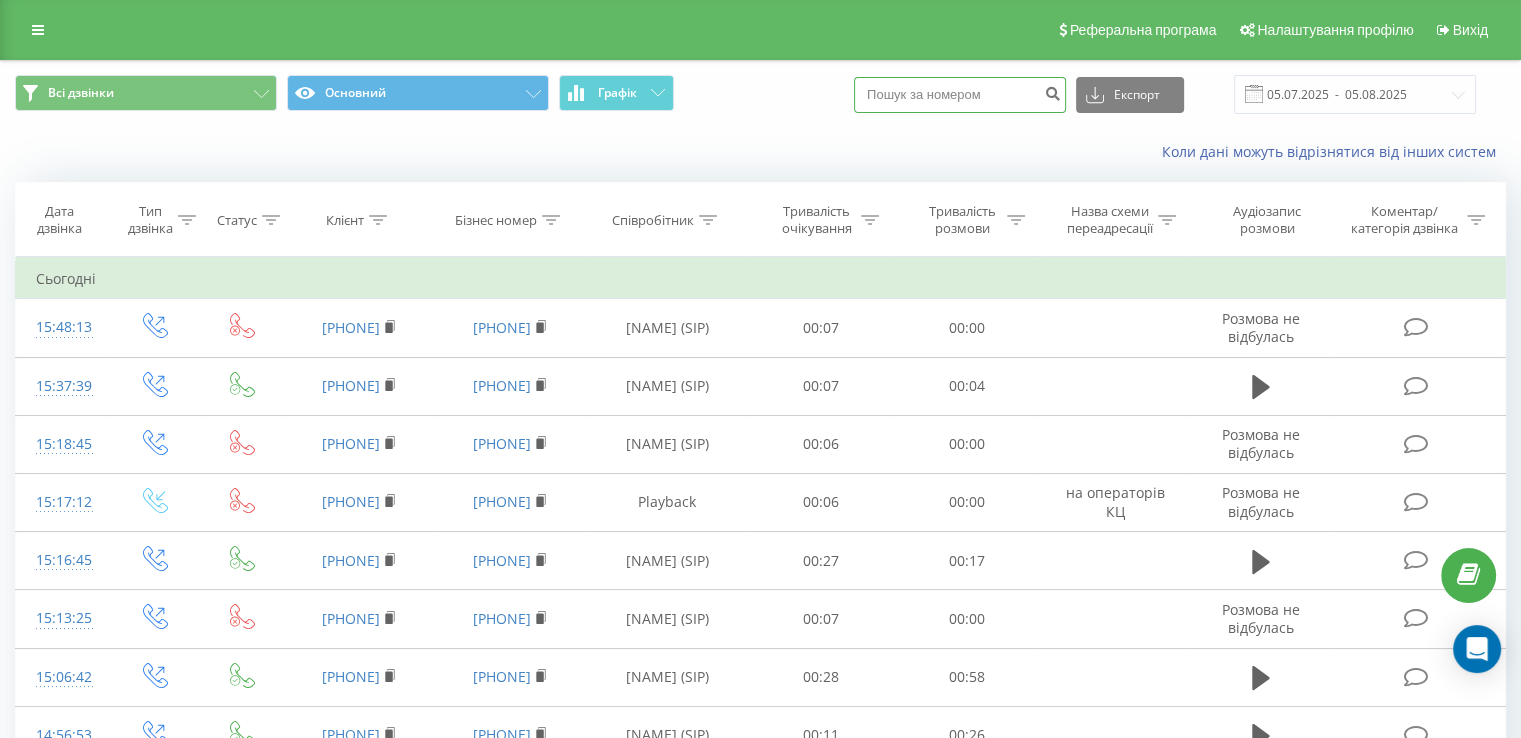 scroll, scrollTop: 0, scrollLeft: 0, axis: both 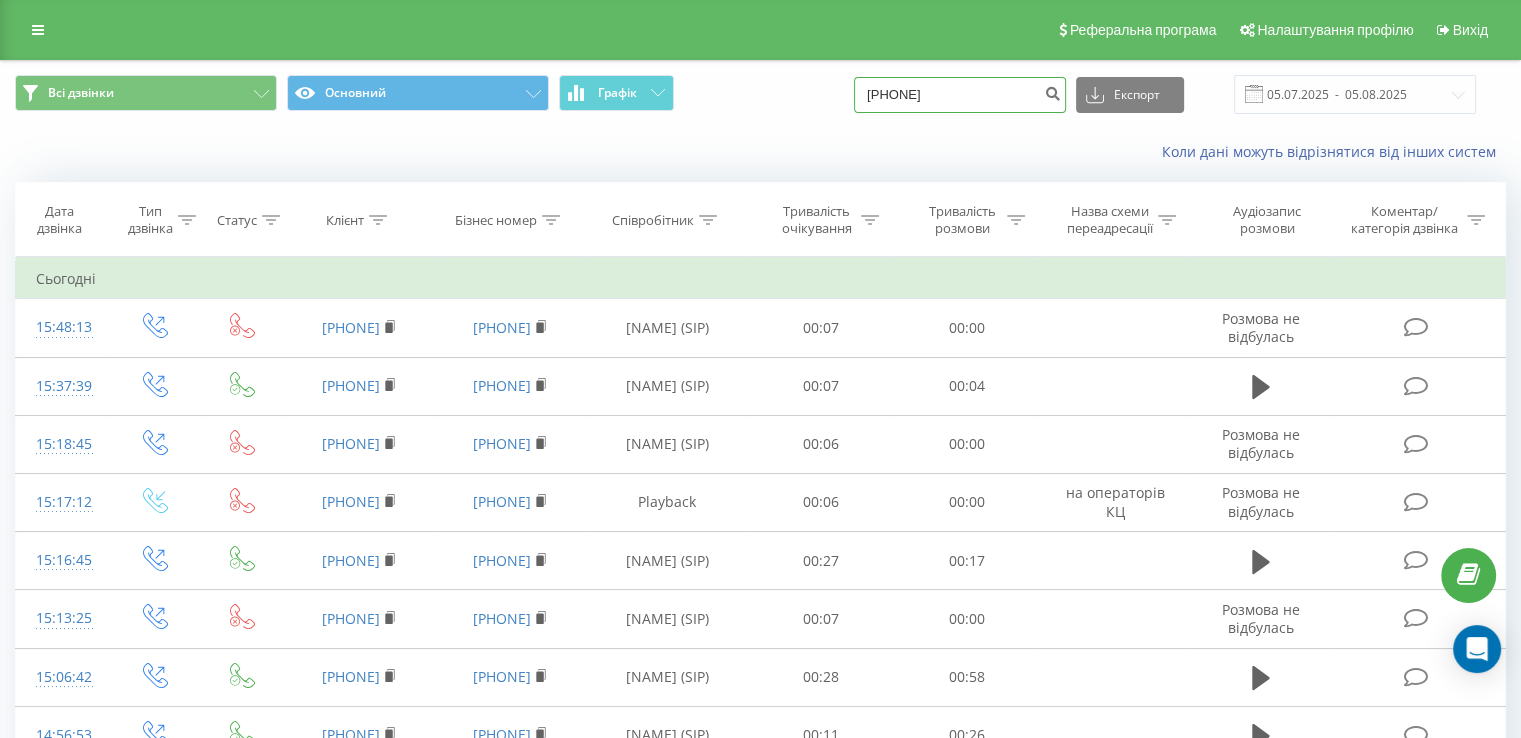 type on "[PHONE]" 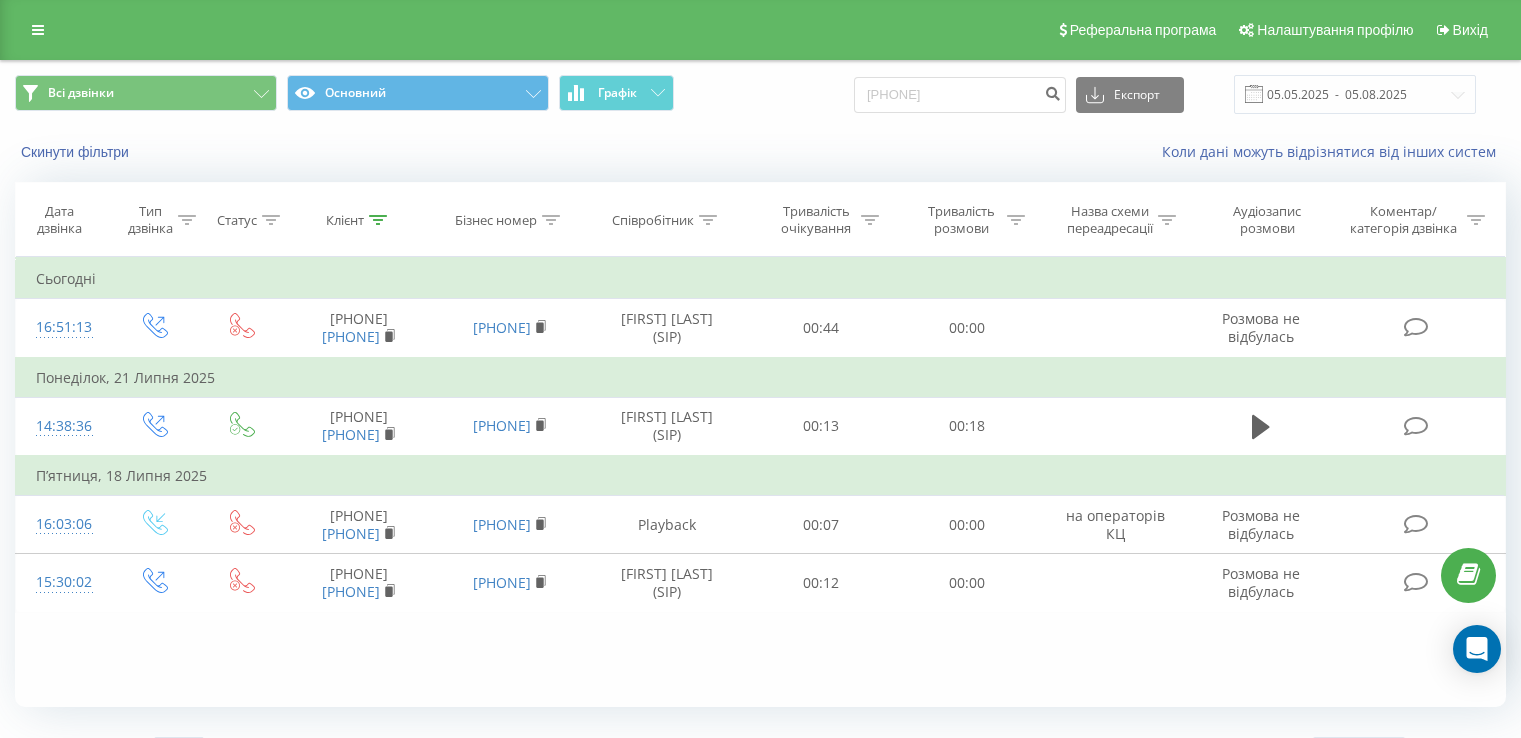 scroll, scrollTop: 0, scrollLeft: 0, axis: both 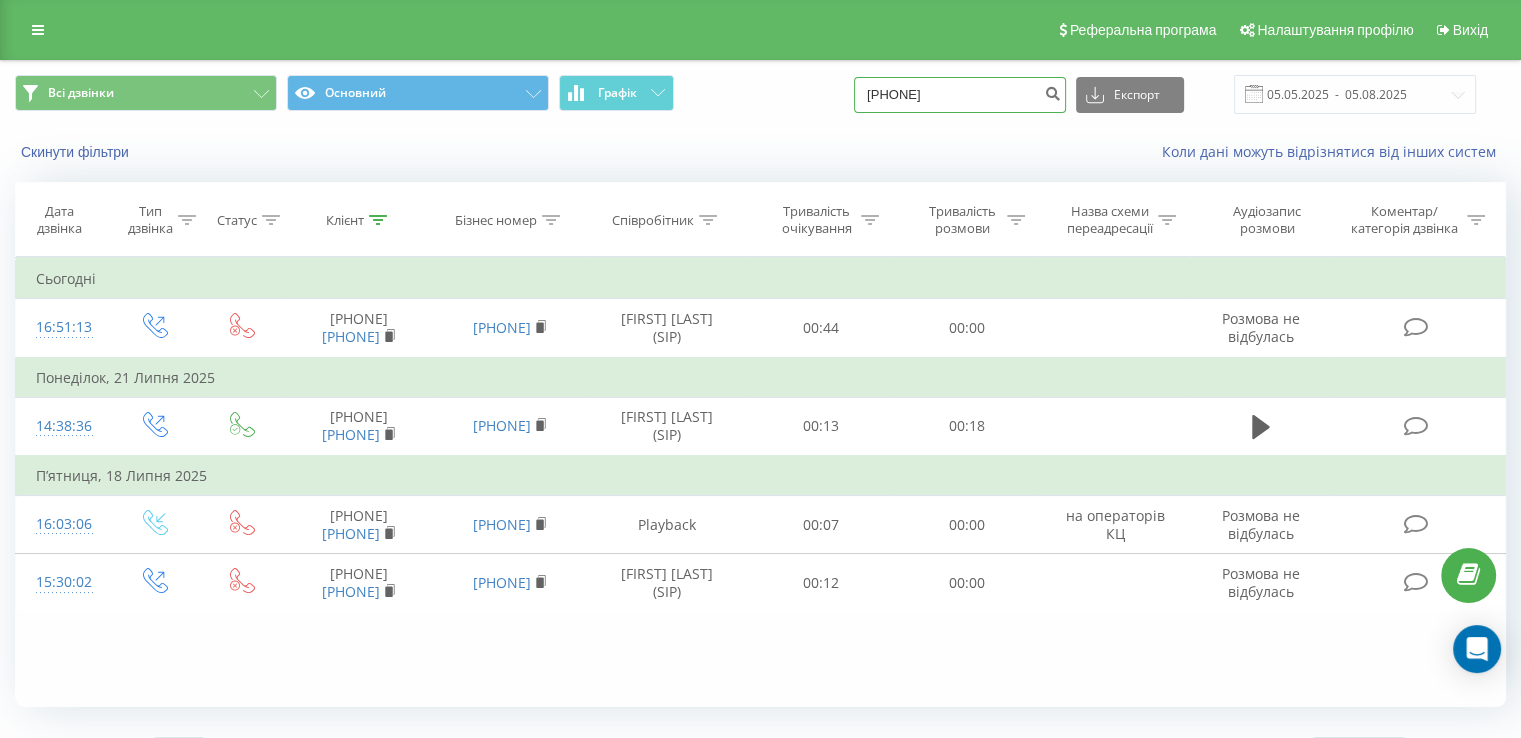 click on "[PHONE]" at bounding box center (960, 95) 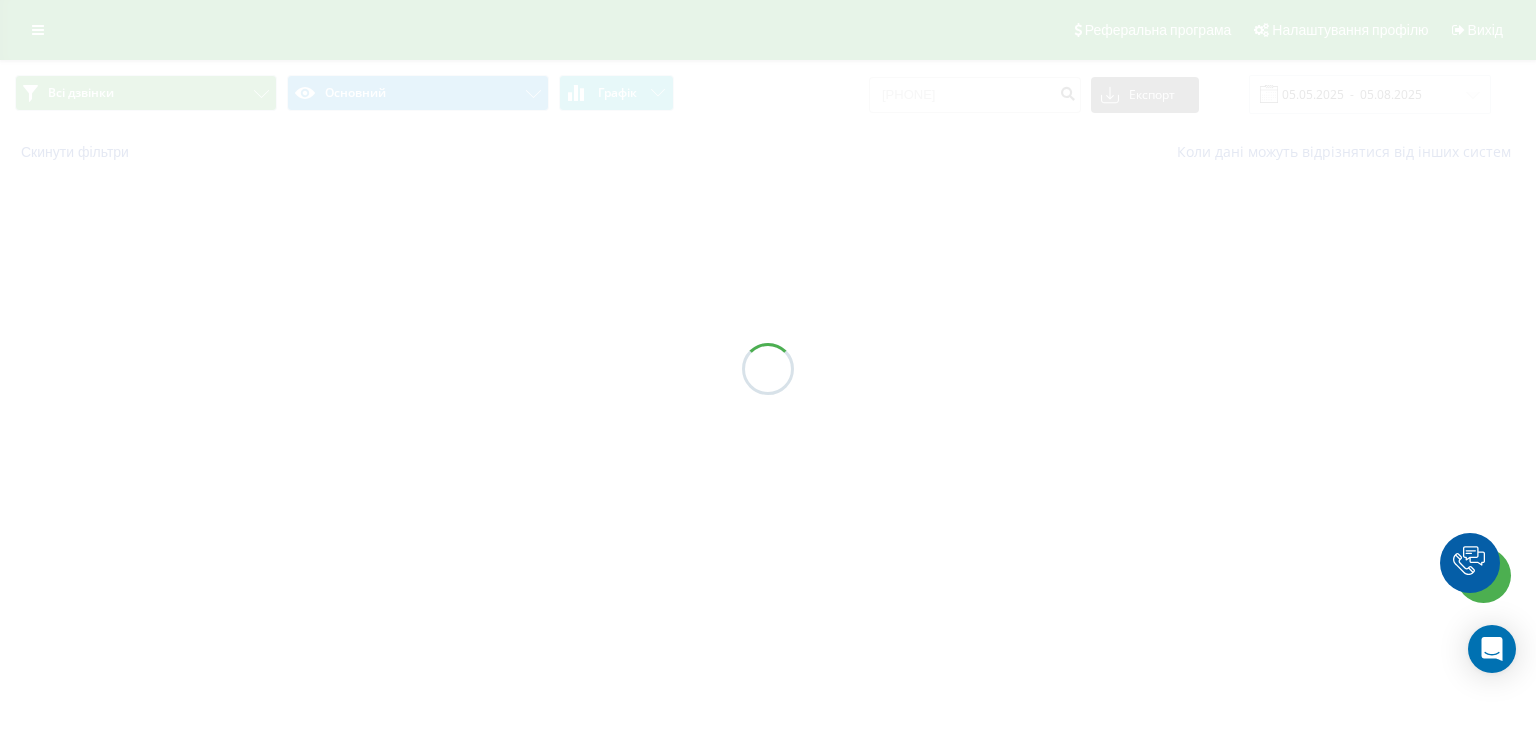 scroll, scrollTop: 0, scrollLeft: 0, axis: both 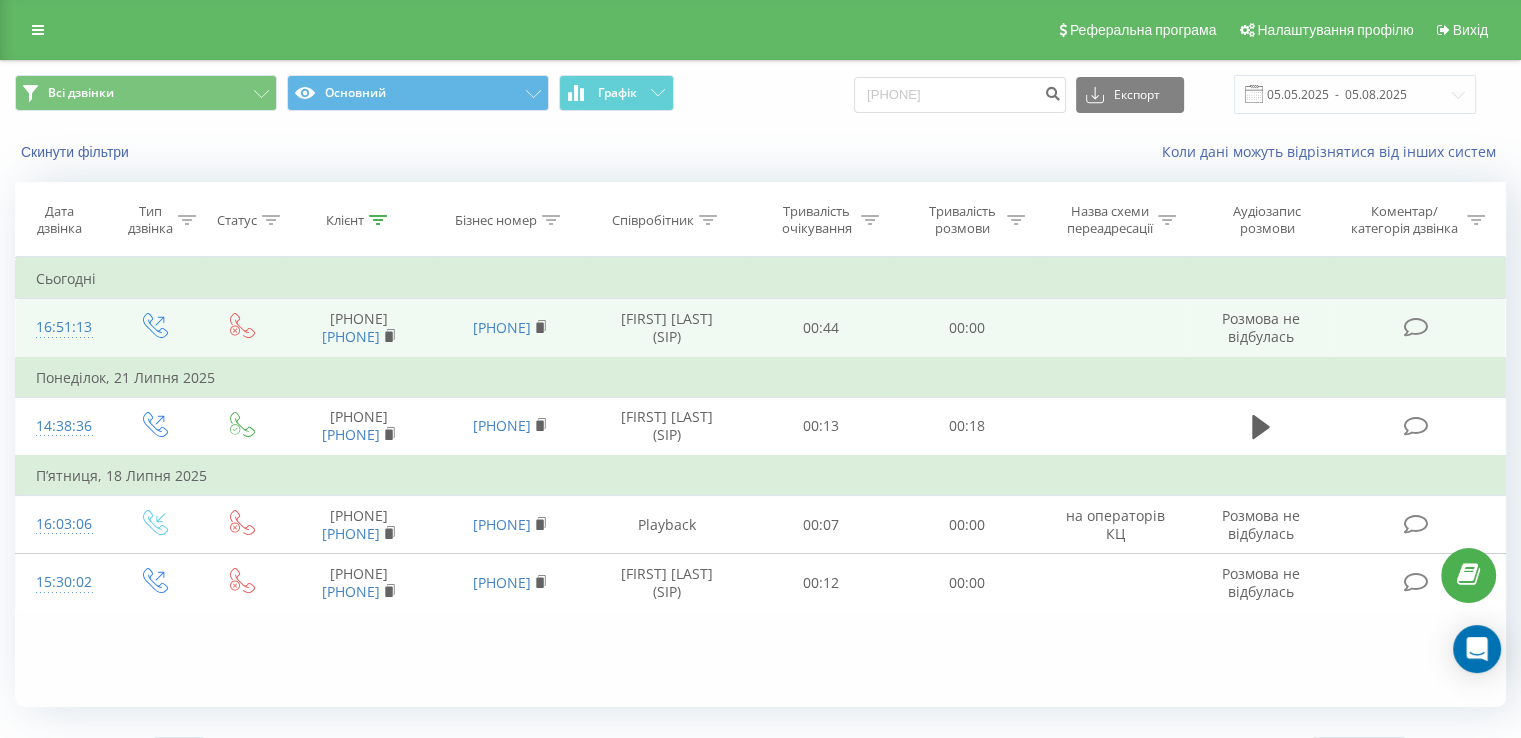 click on "[FIRST] [LAST] (SIP)" at bounding box center [667, 328] 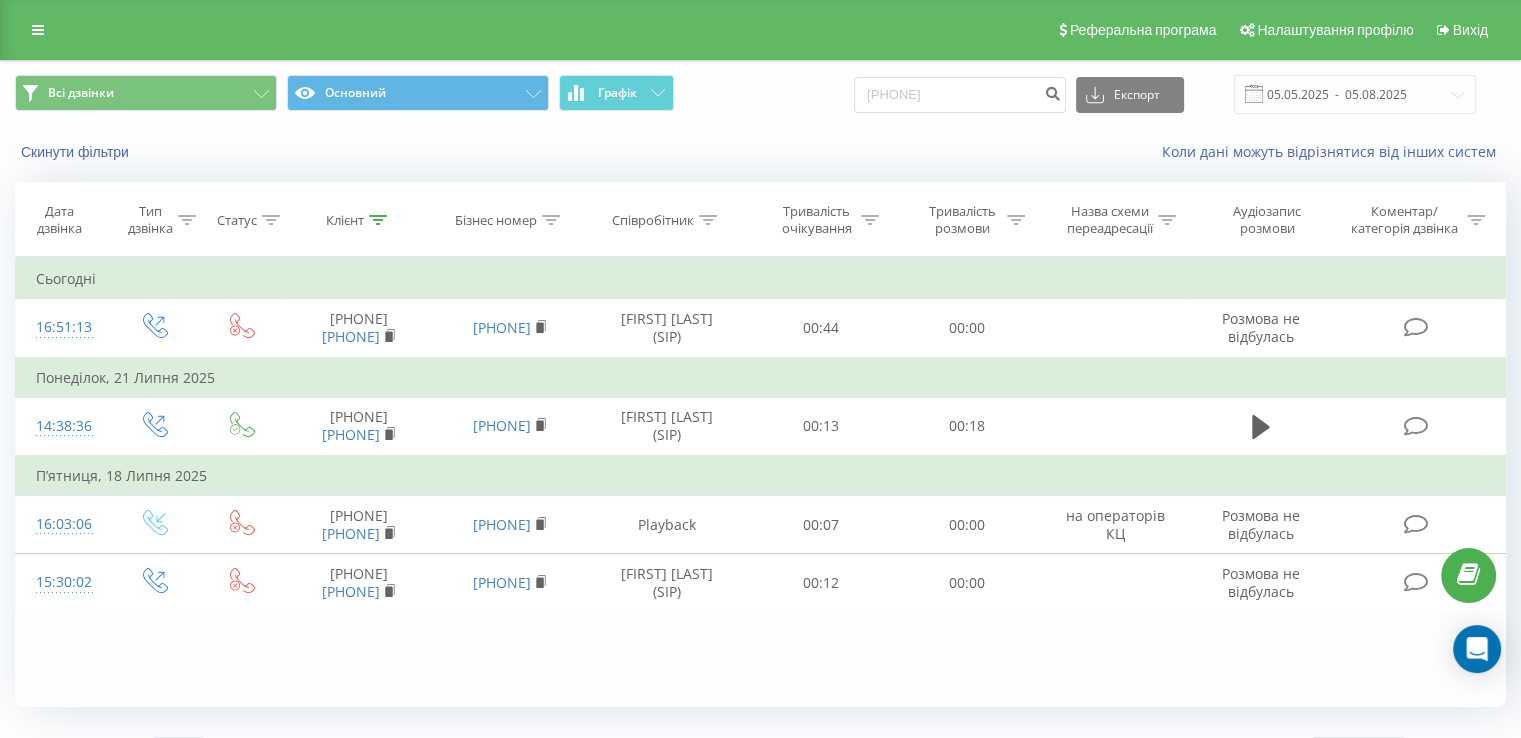 drag, startPoint x: 669, startPoint y: 321, endPoint x: 668, endPoint y: 111, distance: 210.00238 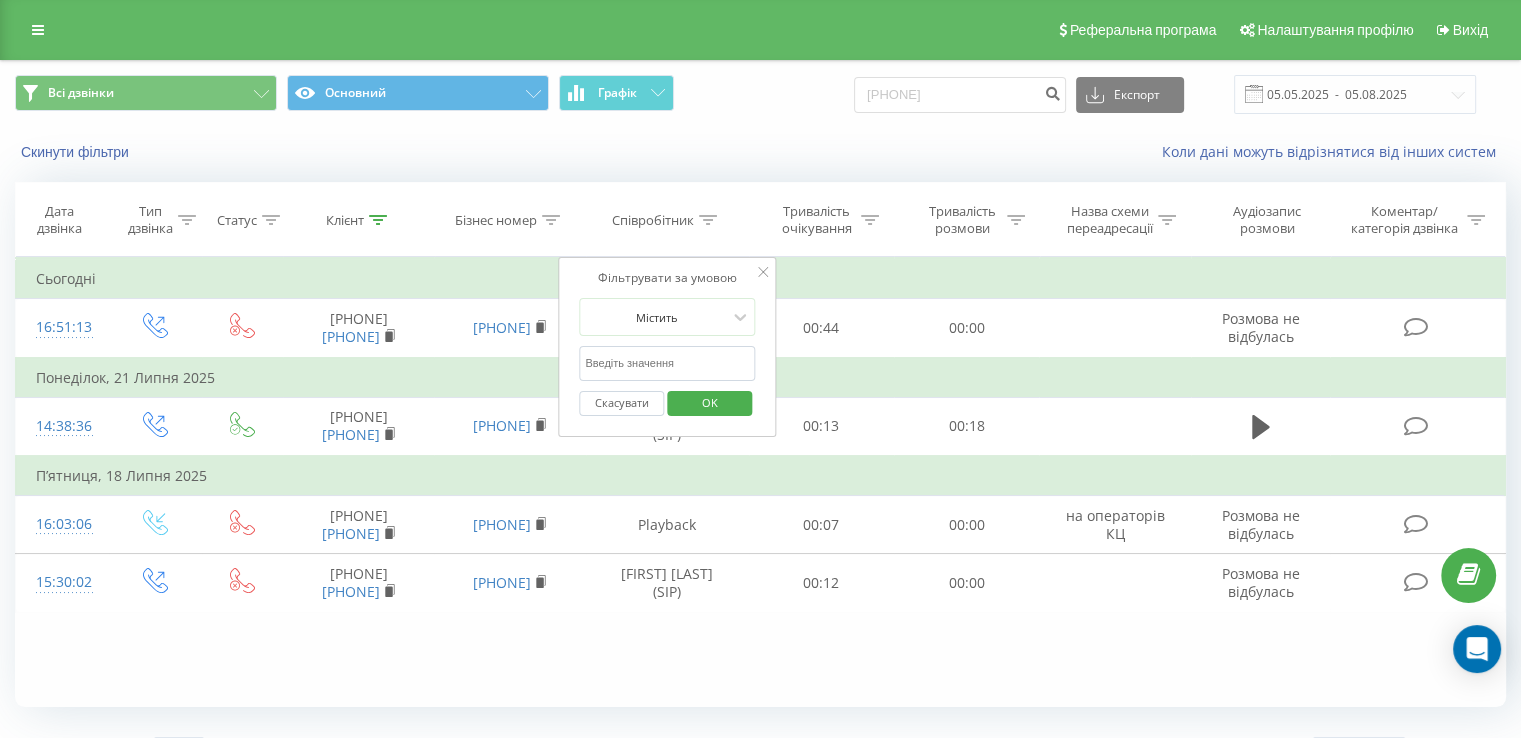 click at bounding box center [667, 363] 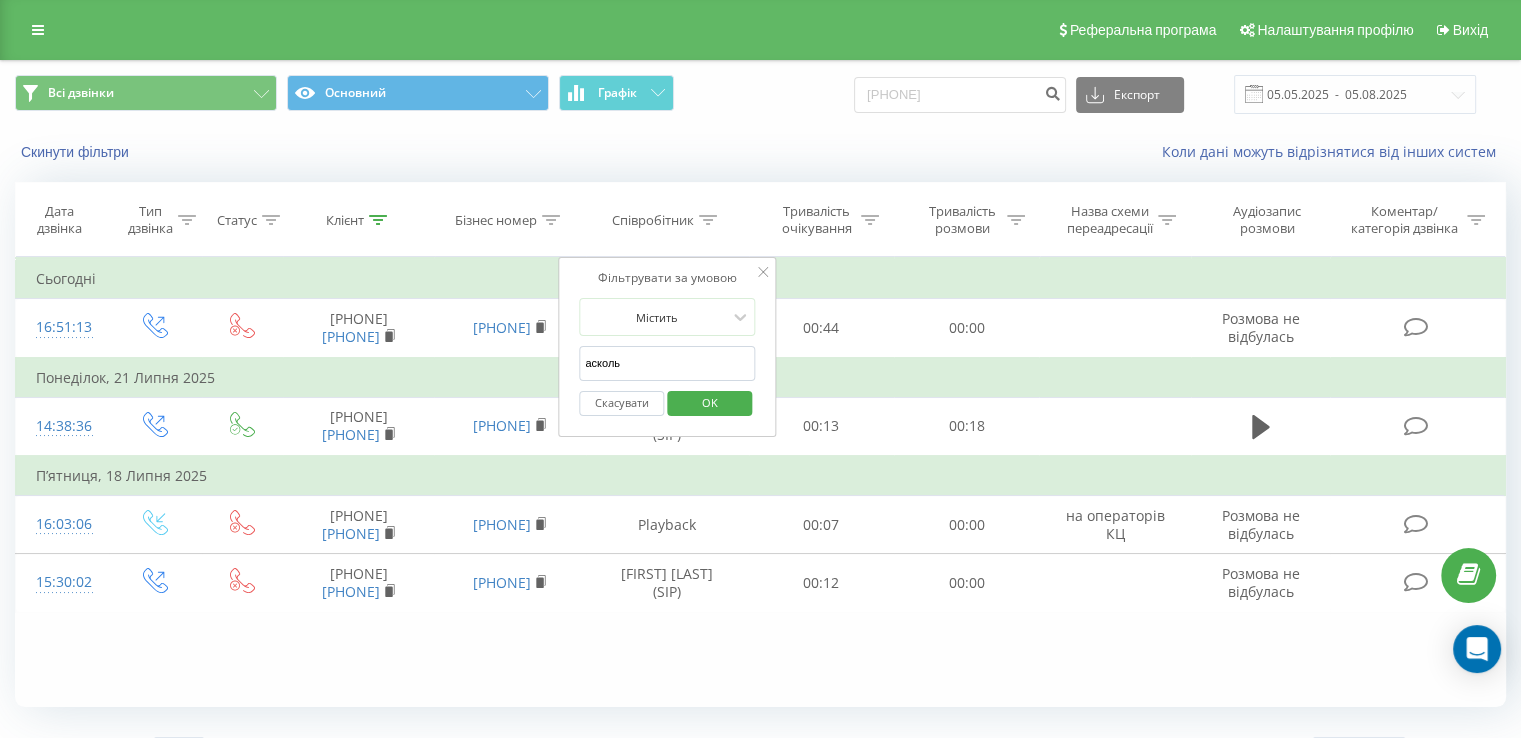 type on "аскольд" 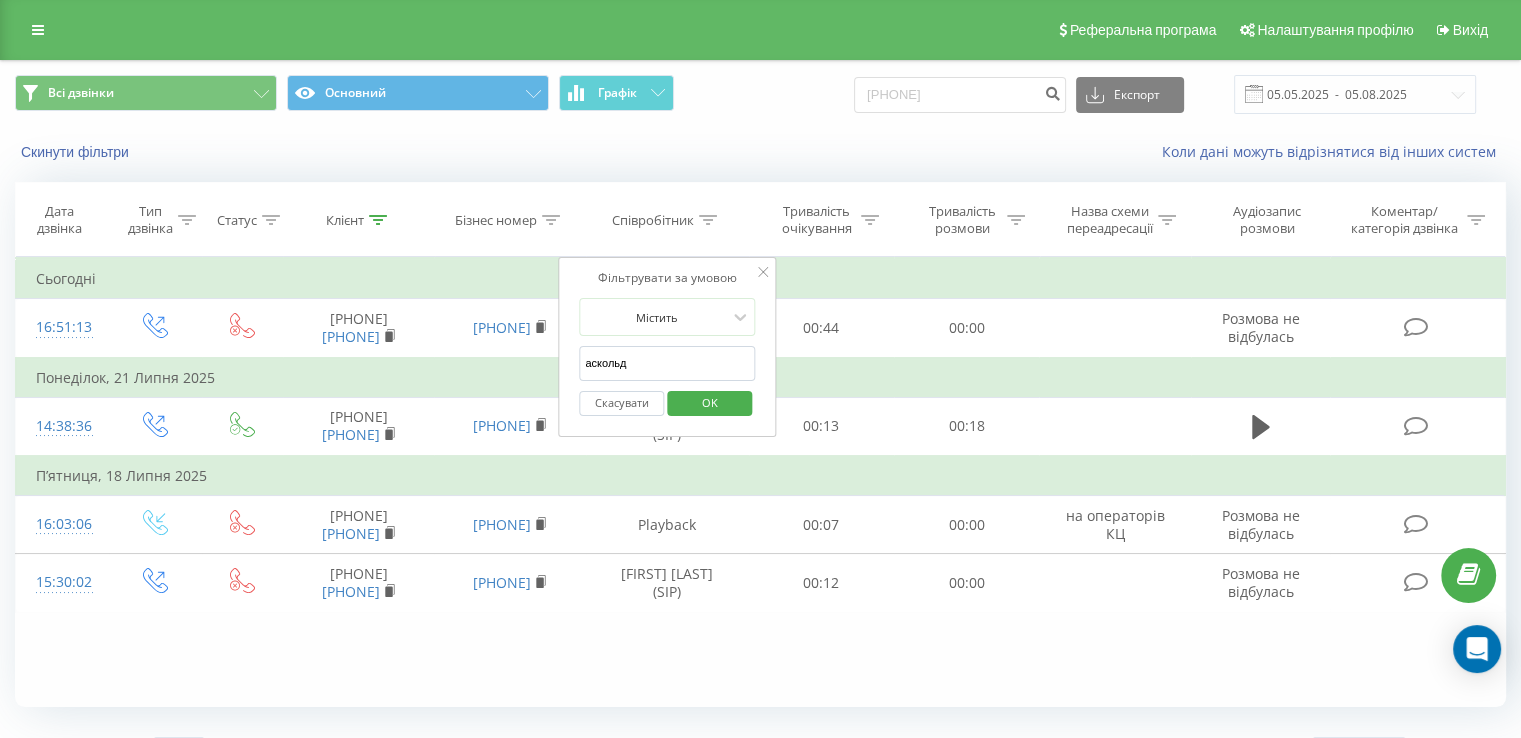 click on "OK" at bounding box center (710, 402) 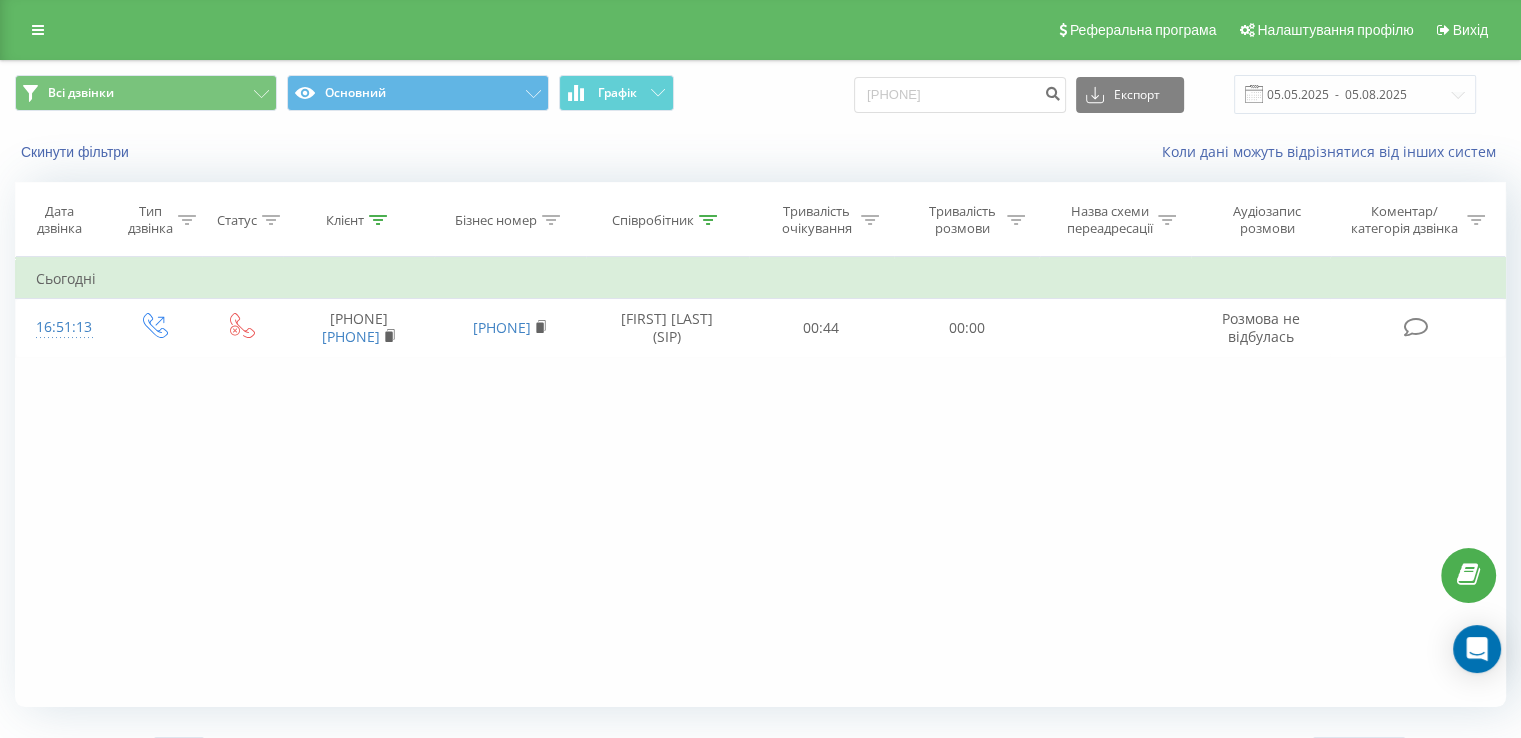 click on "Дата дзвінка" at bounding box center [59, 220] 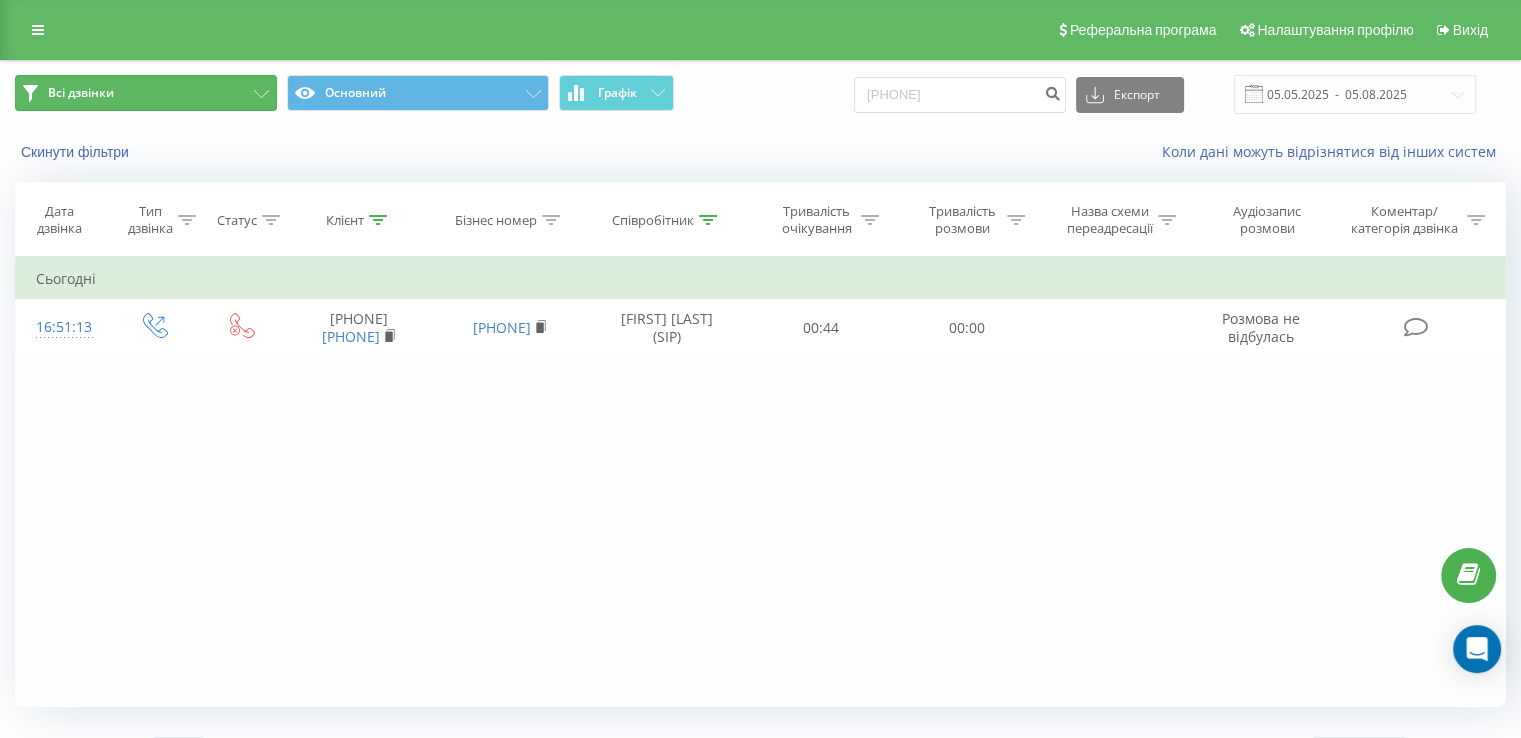 click on "Всі дзвінки" at bounding box center [146, 93] 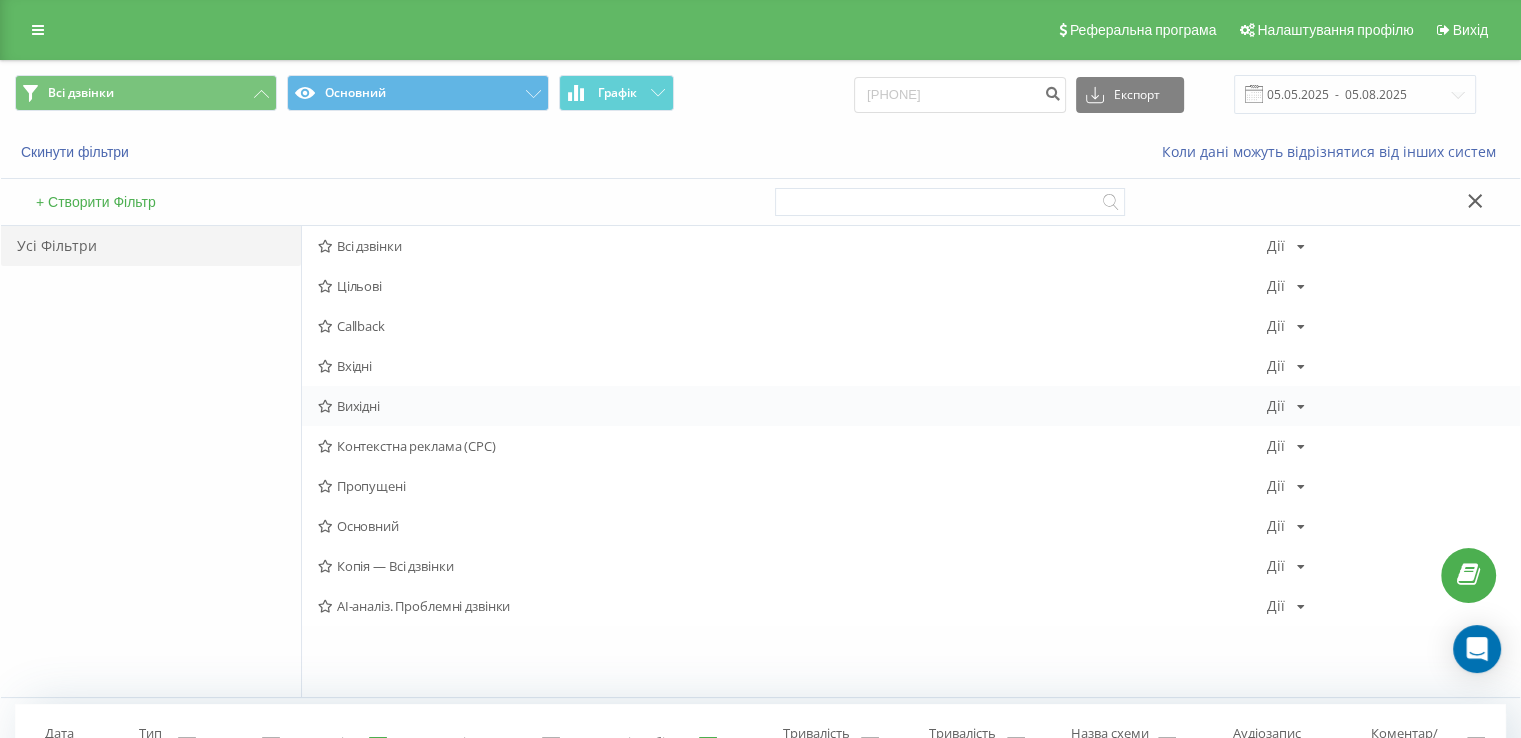 click on "Вихідні" at bounding box center (792, 406) 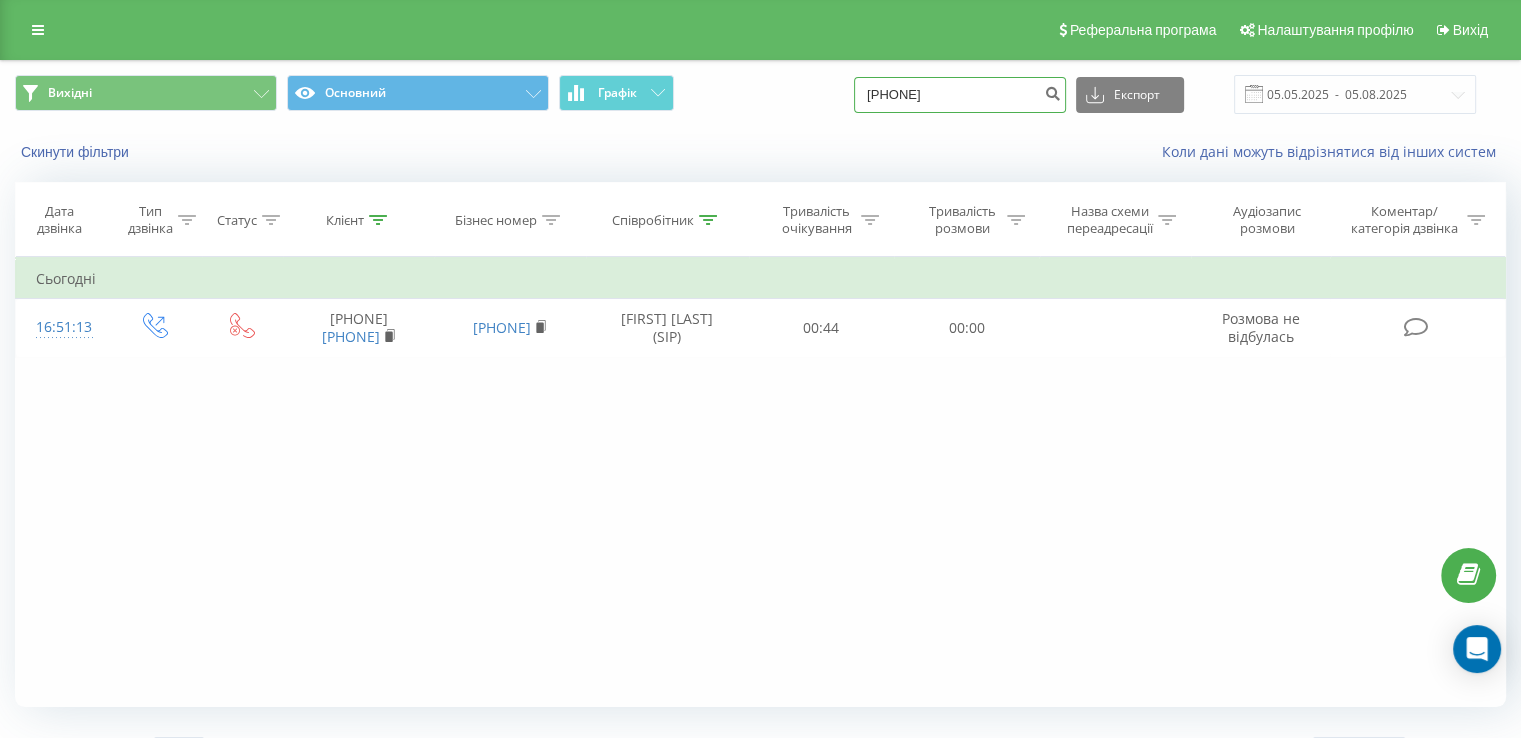 drag, startPoint x: 985, startPoint y: 97, endPoint x: 760, endPoint y: 122, distance: 226.38463 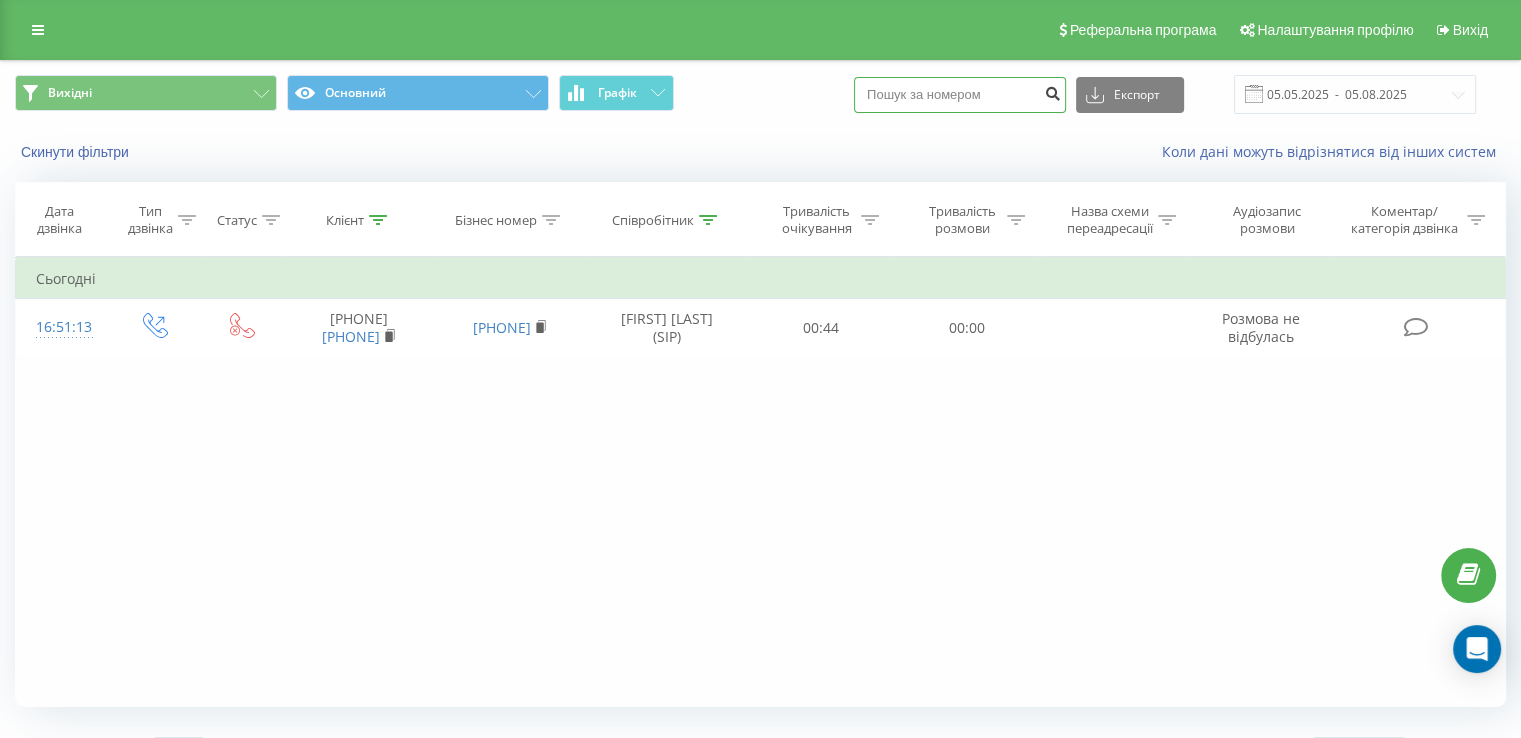 type 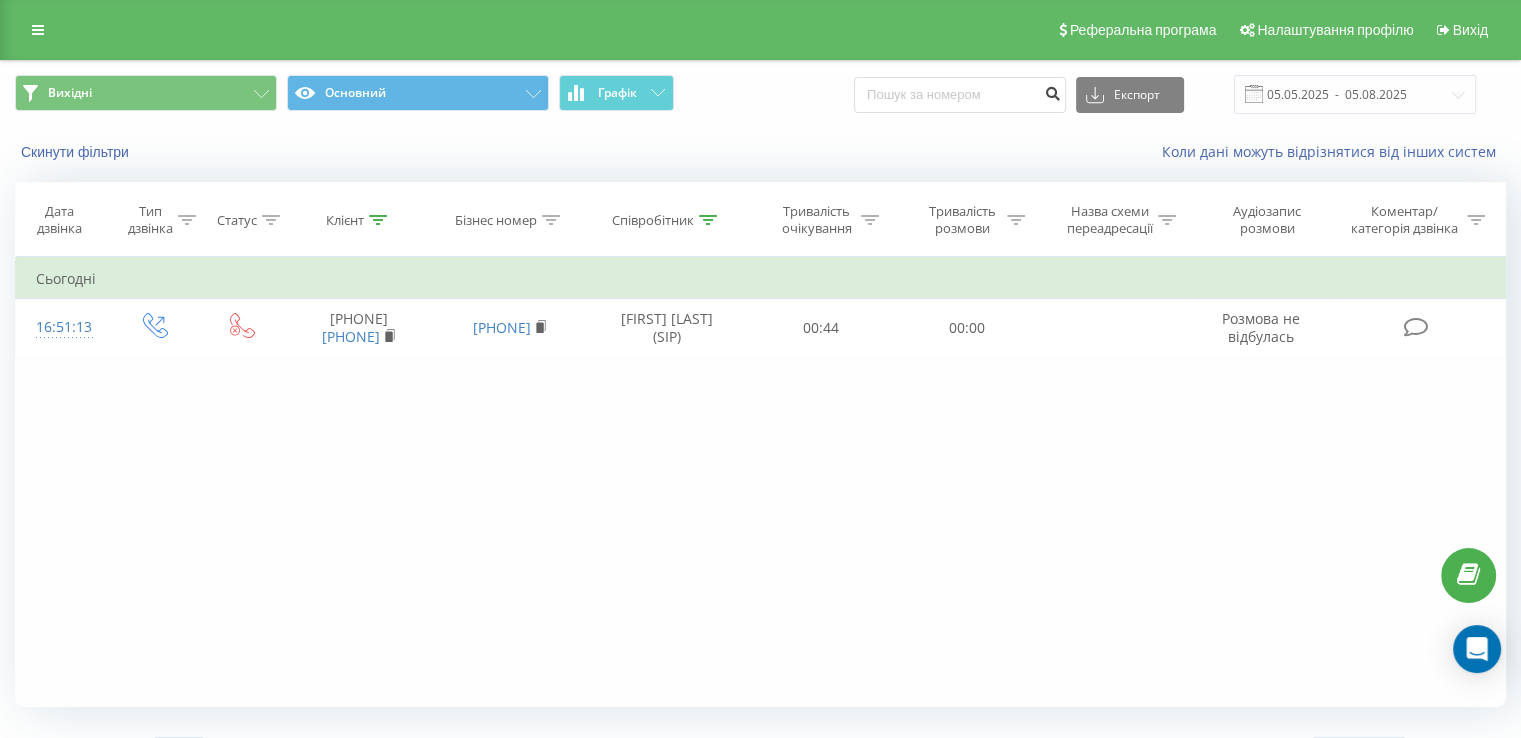 click at bounding box center (1052, 91) 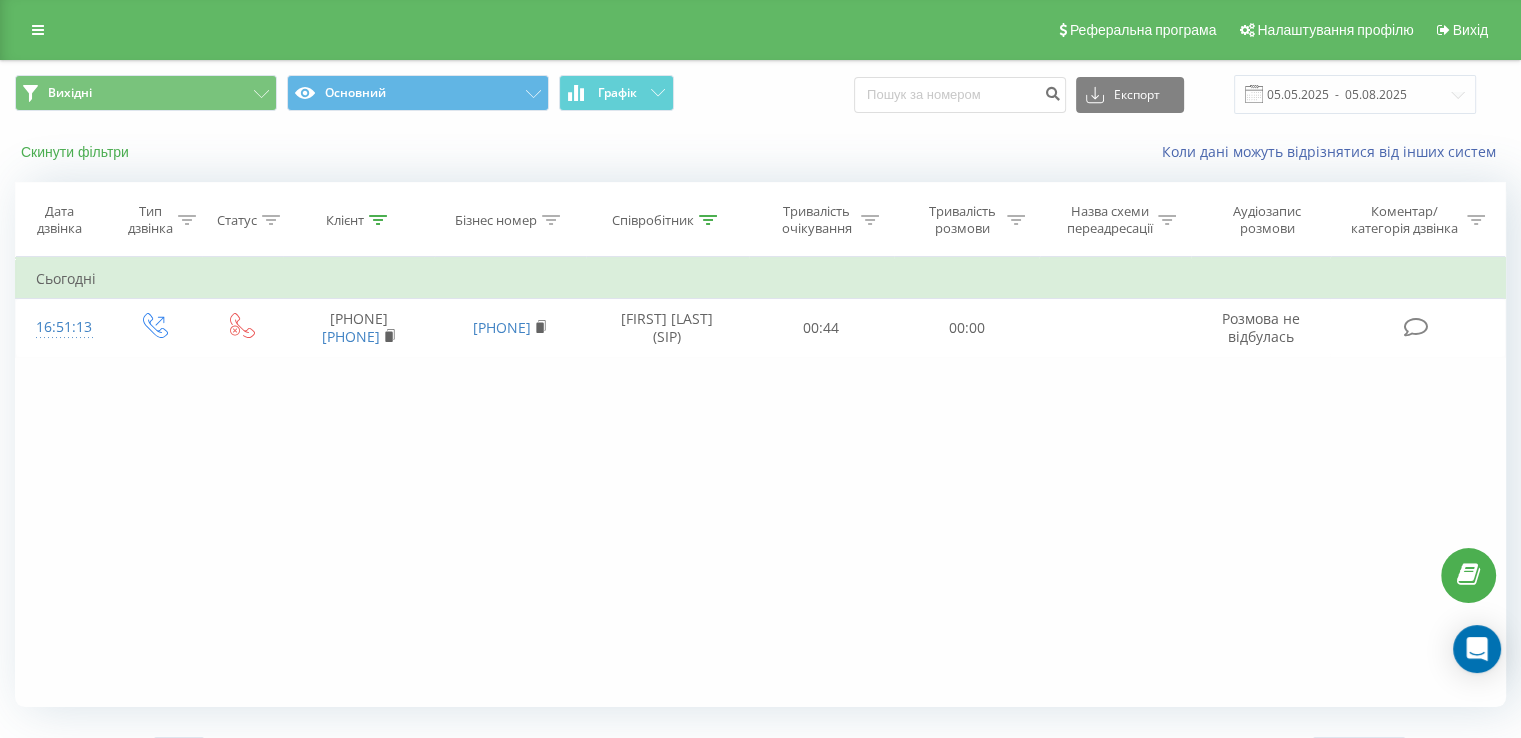 click on "Скинути фільтри" at bounding box center (77, 152) 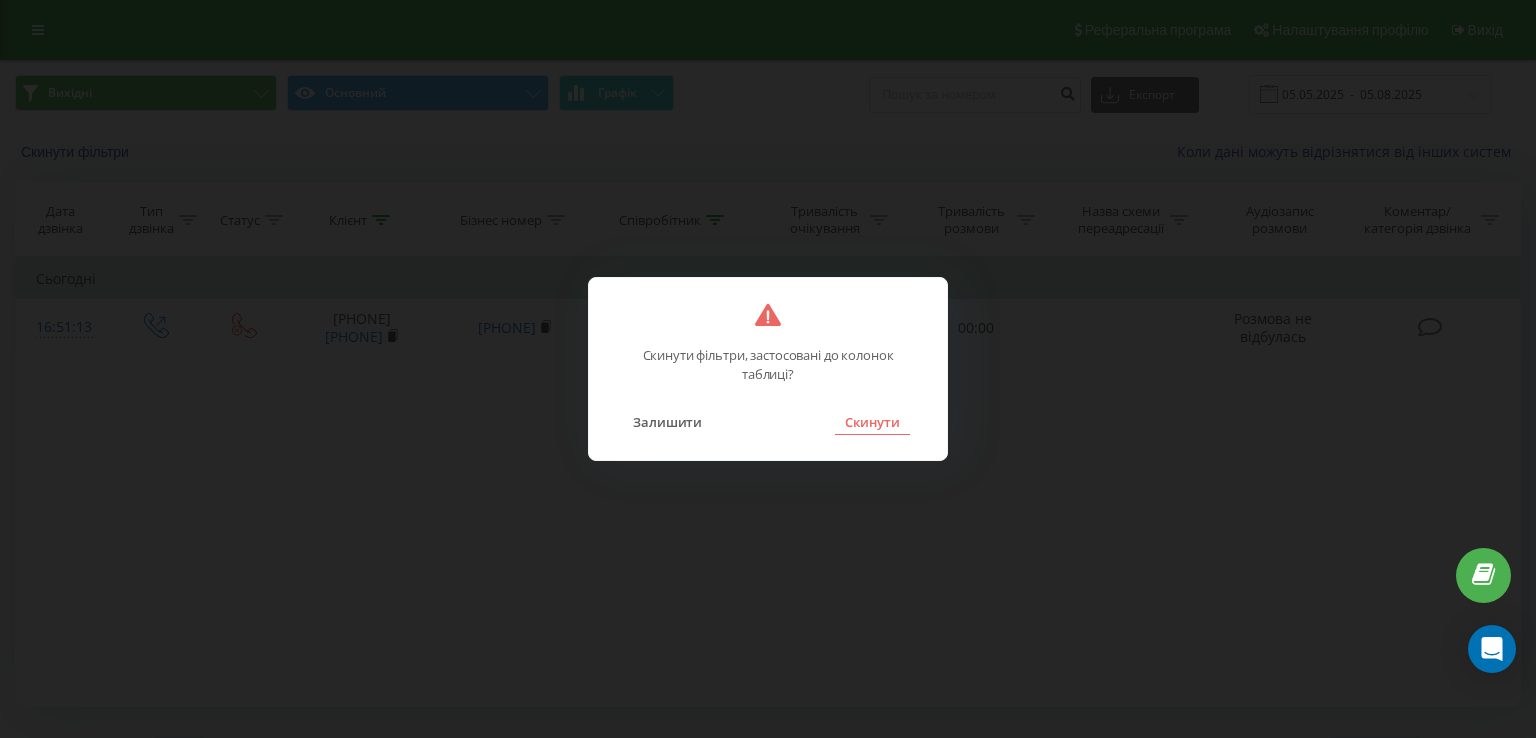 click on "Скинути" at bounding box center (872, 422) 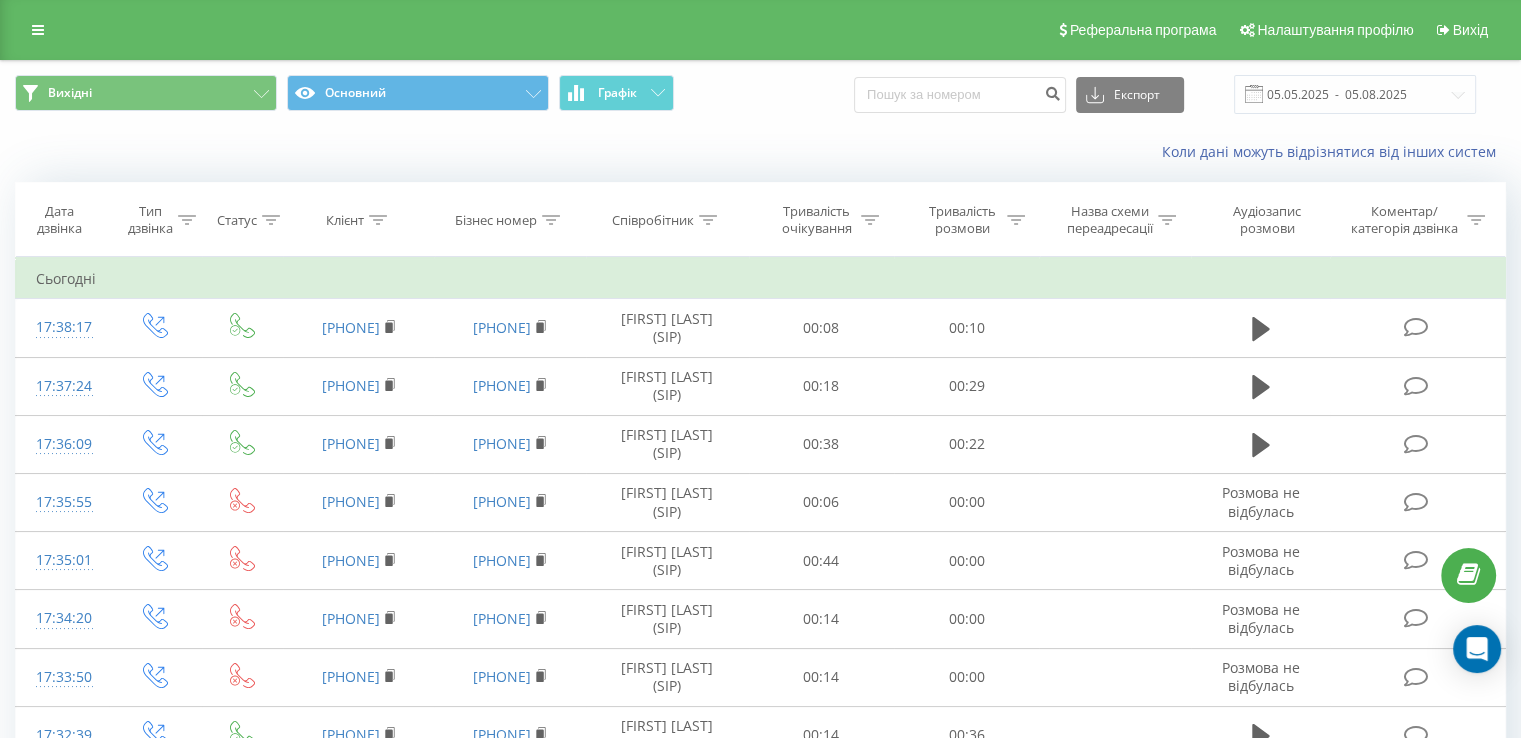 click at bounding box center [708, 220] 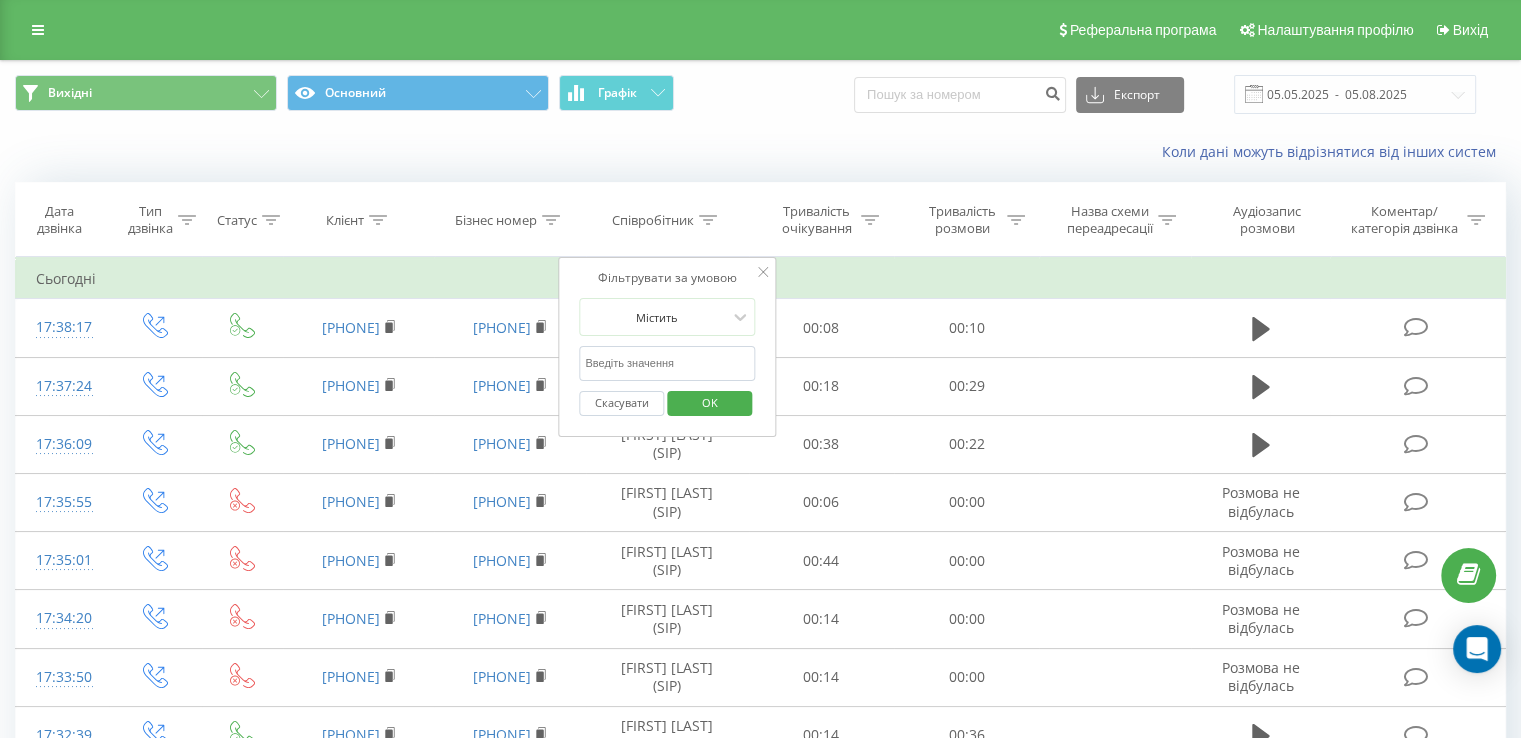 click at bounding box center (667, 363) 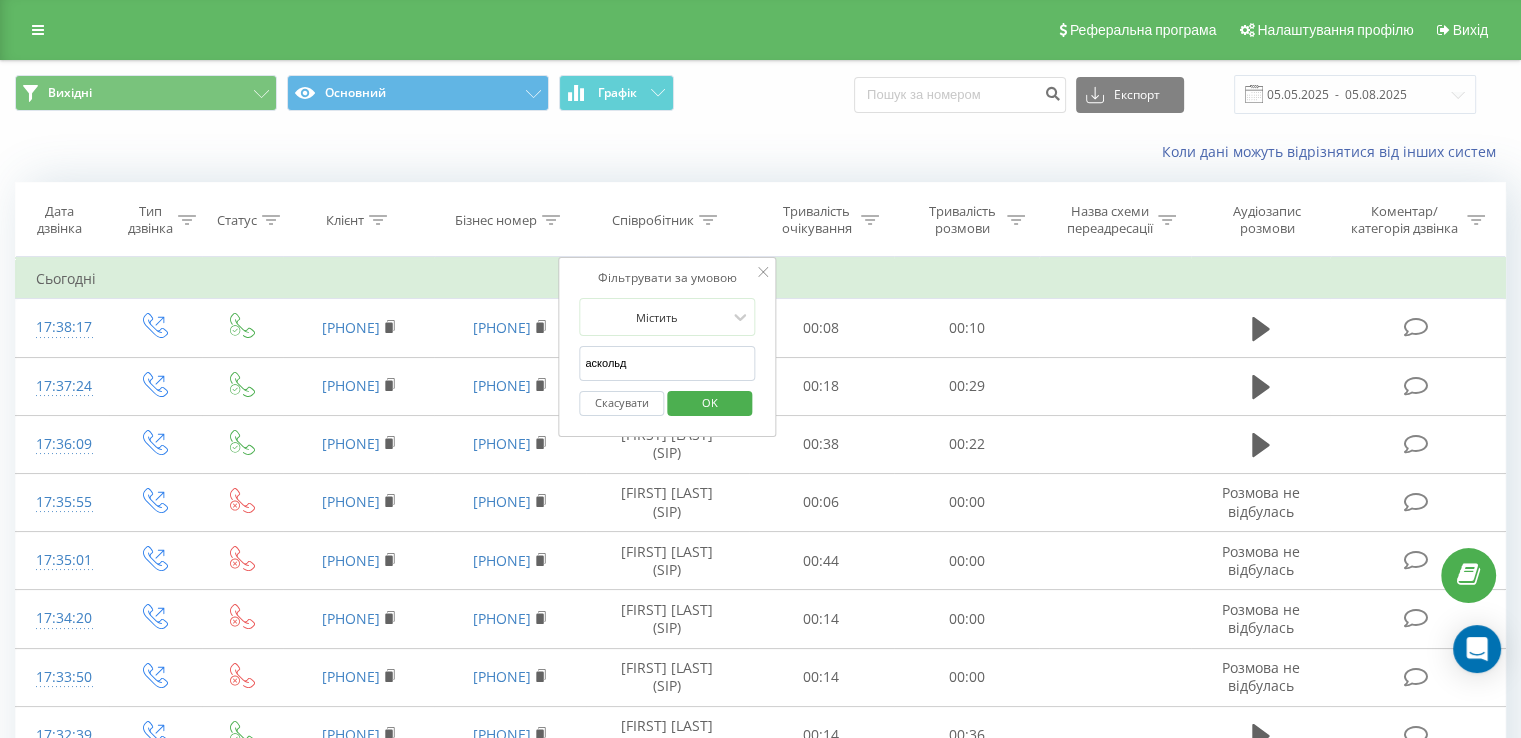 type on "аскольд" 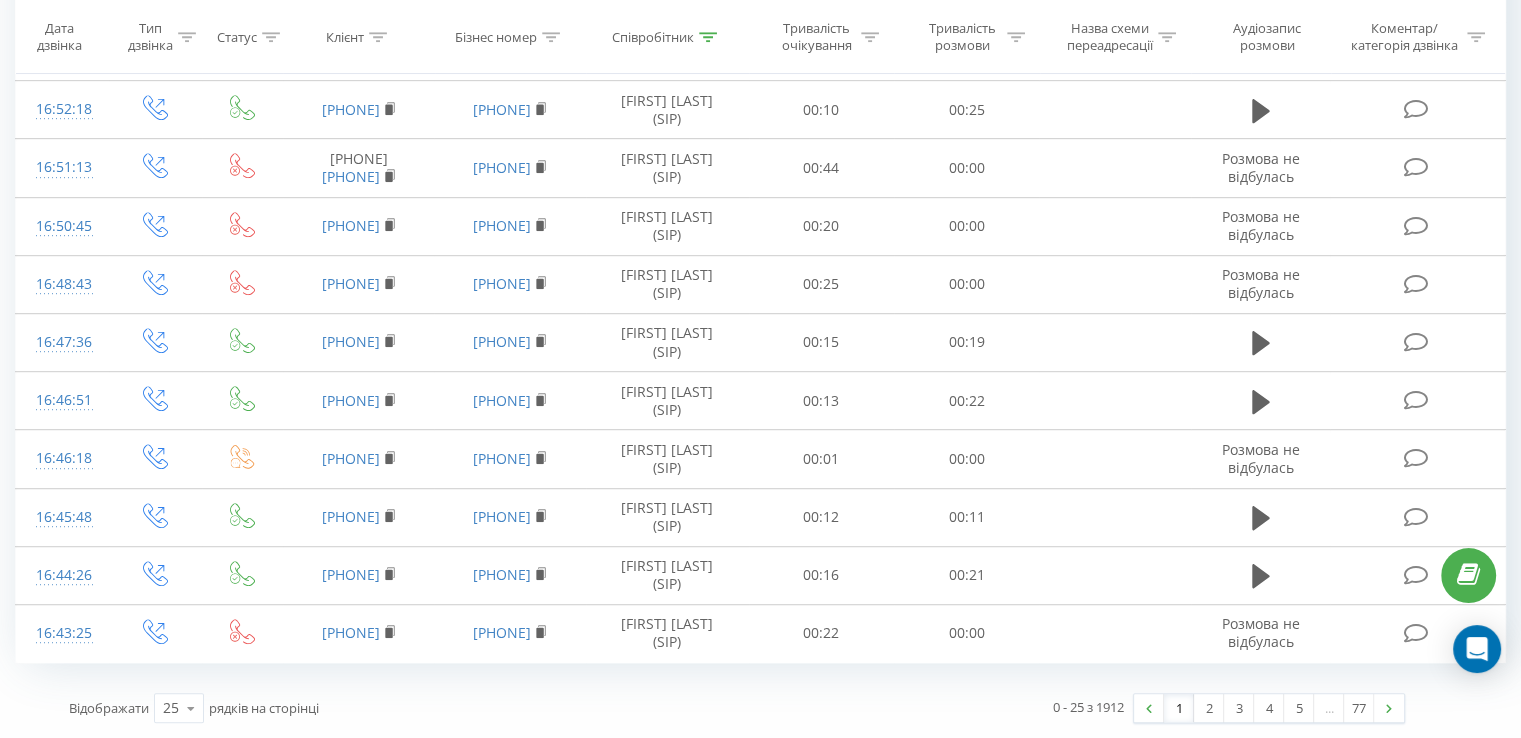 scroll, scrollTop: 1100, scrollLeft: 0, axis: vertical 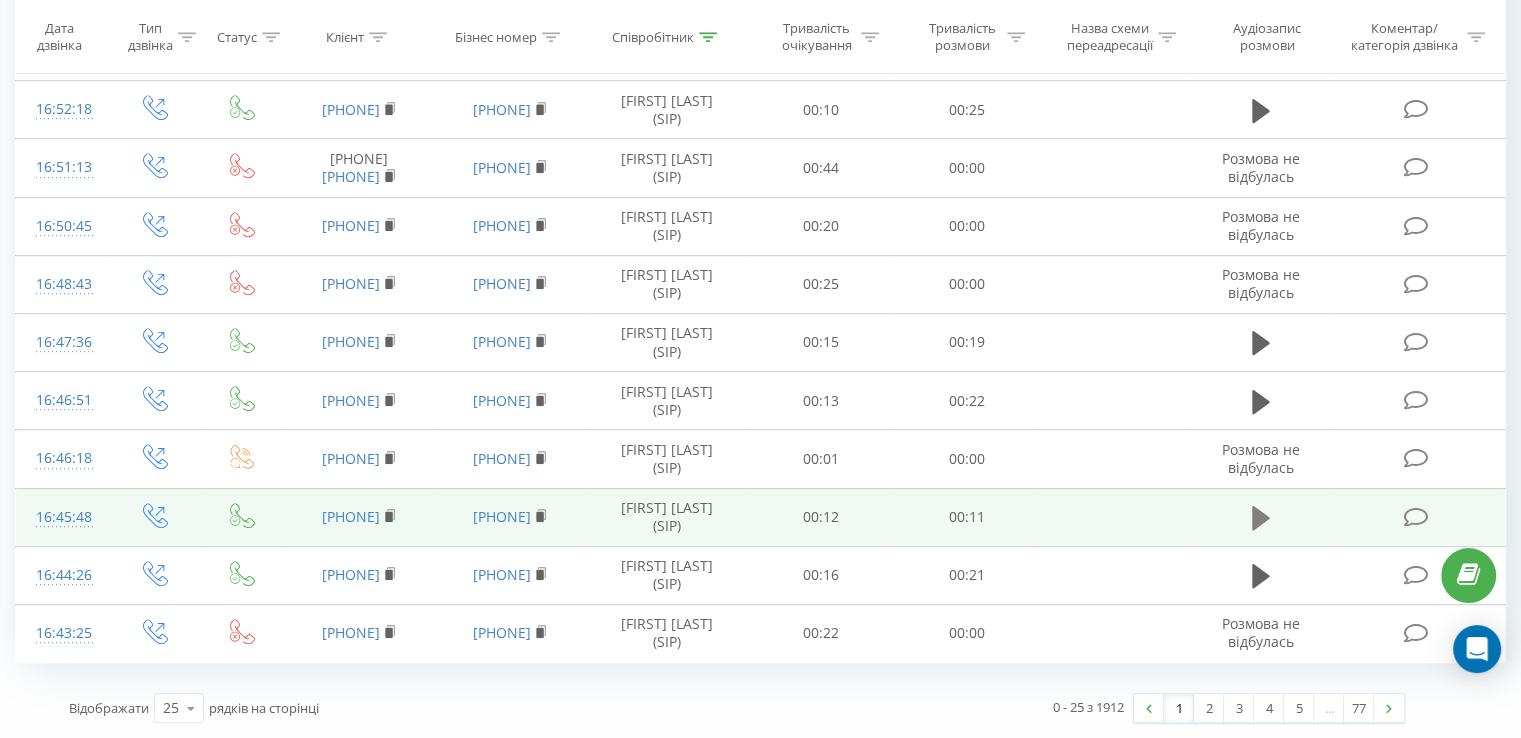 click 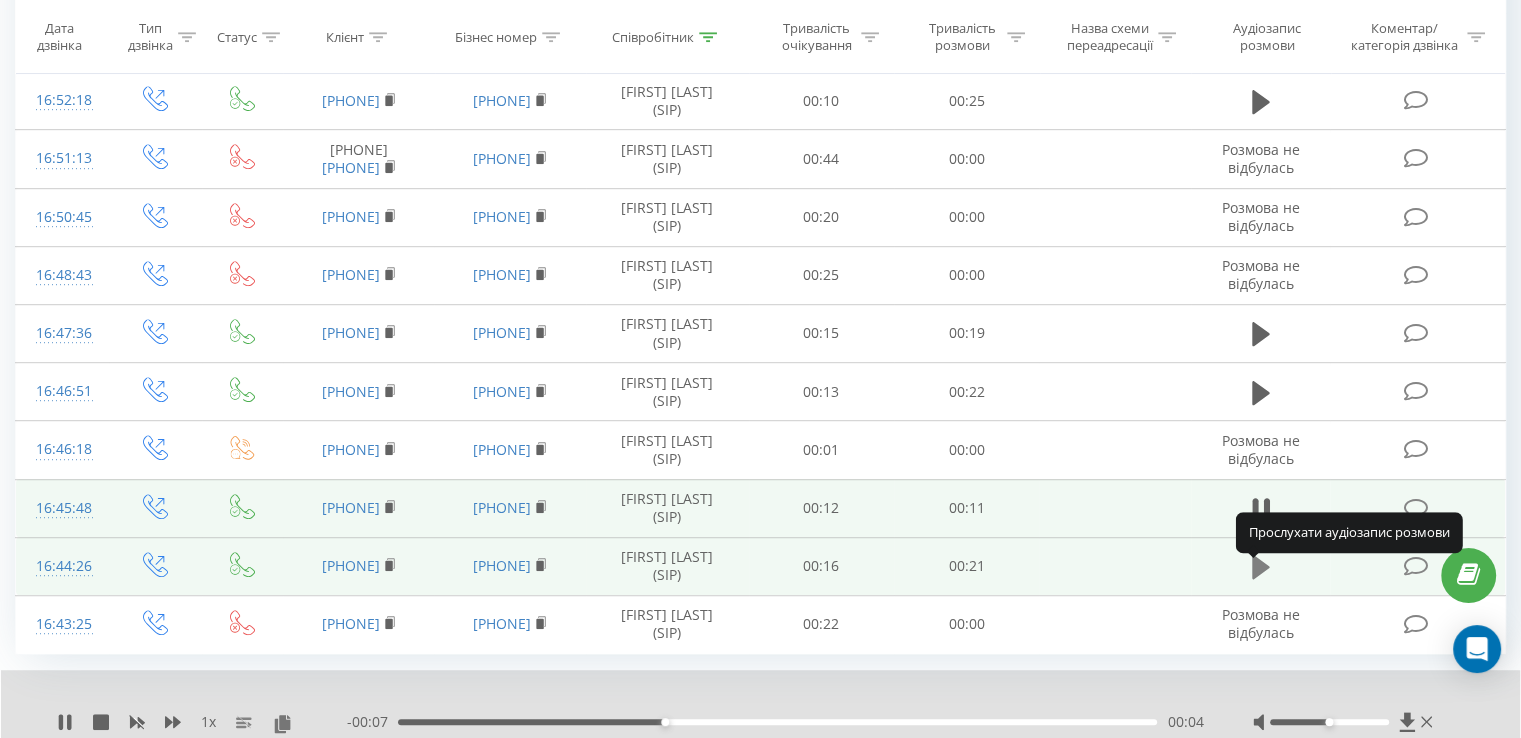 click 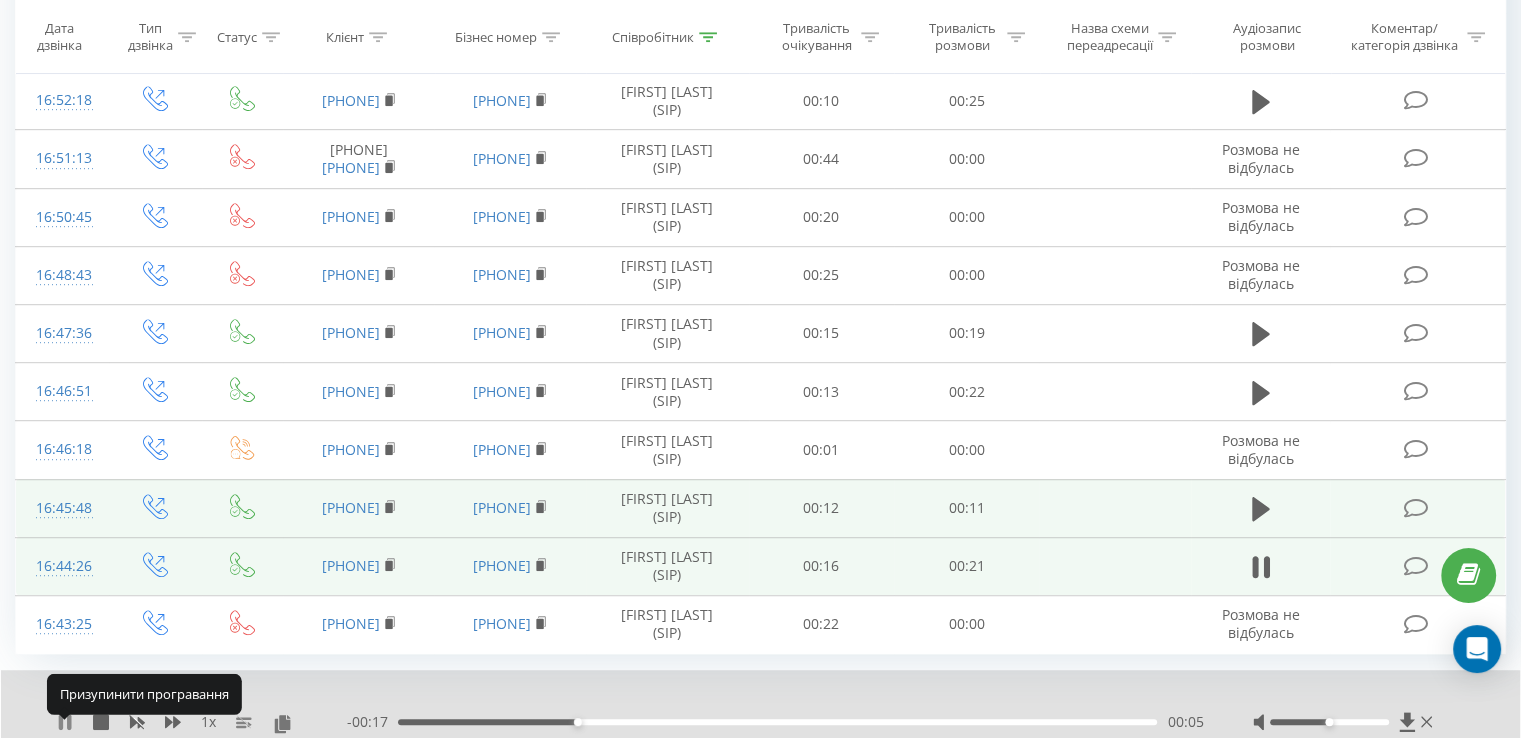 click 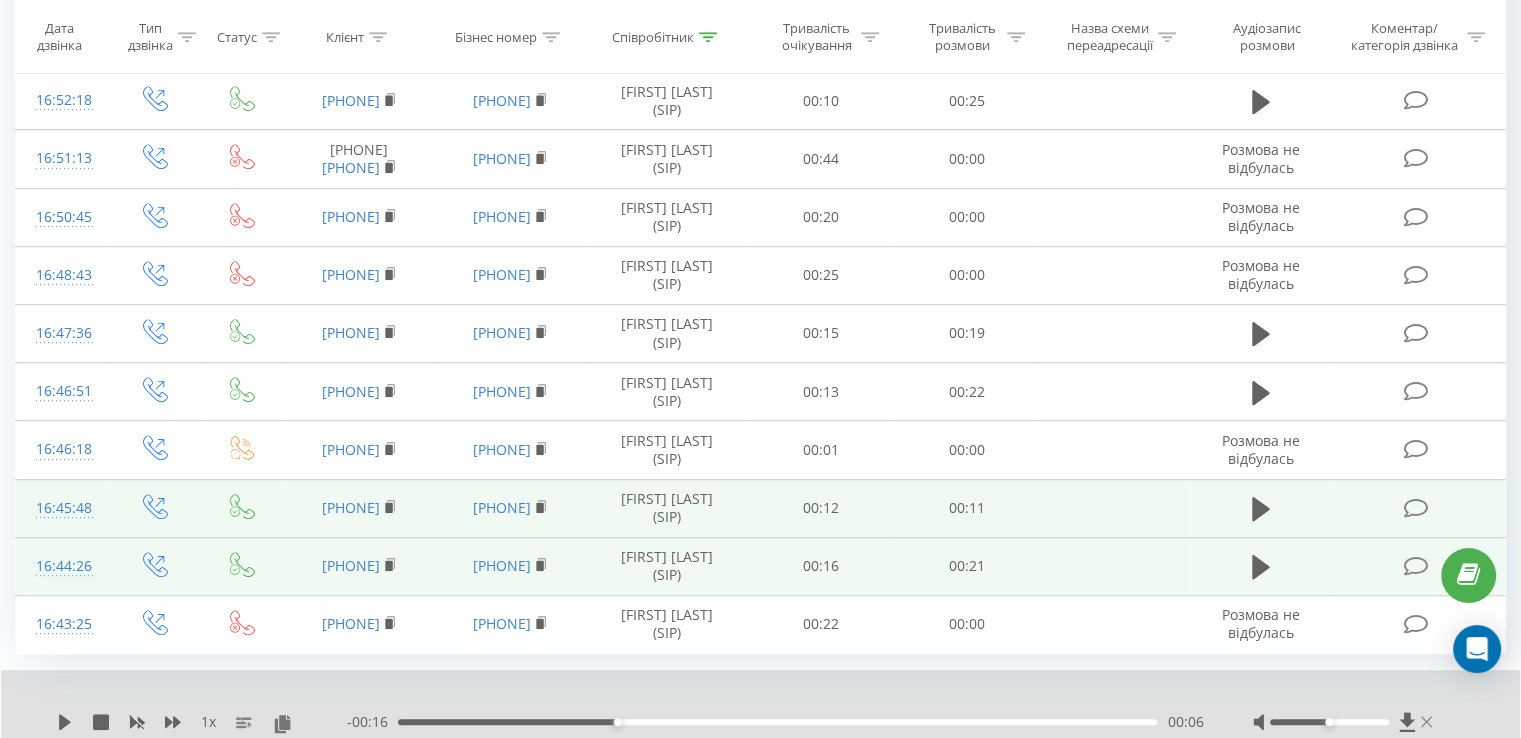 click 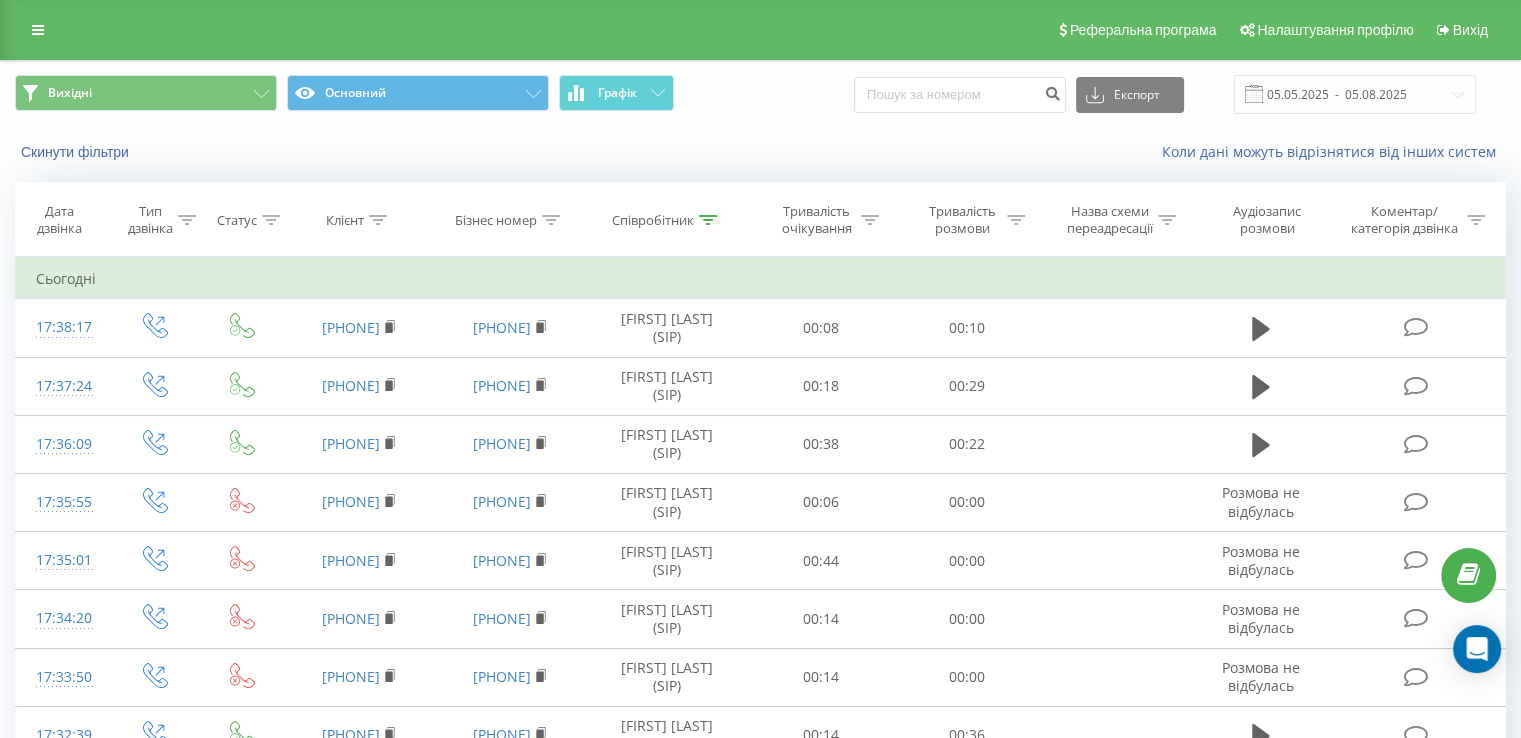 scroll, scrollTop: 0, scrollLeft: 0, axis: both 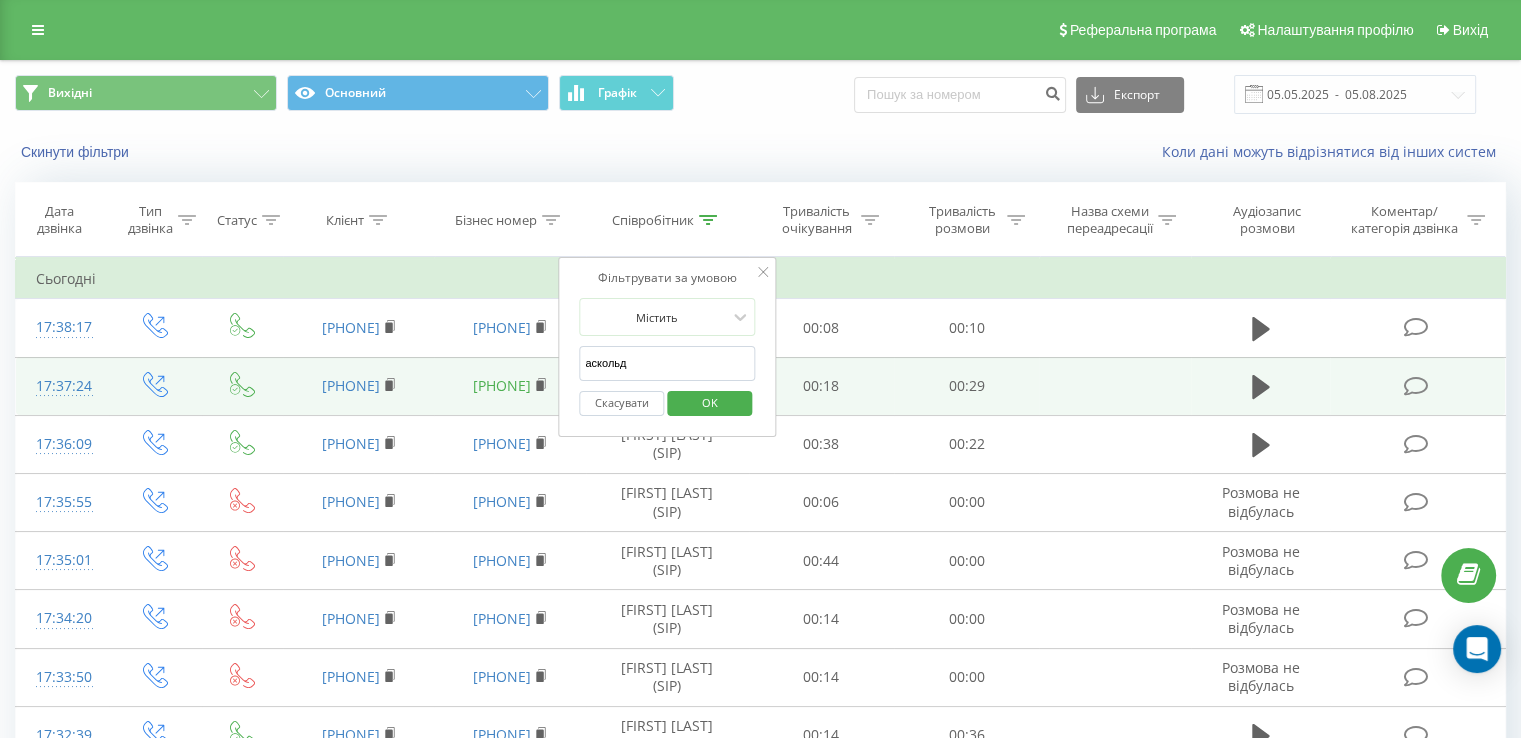 drag, startPoint x: 633, startPoint y: 371, endPoint x: 523, endPoint y: 371, distance: 110 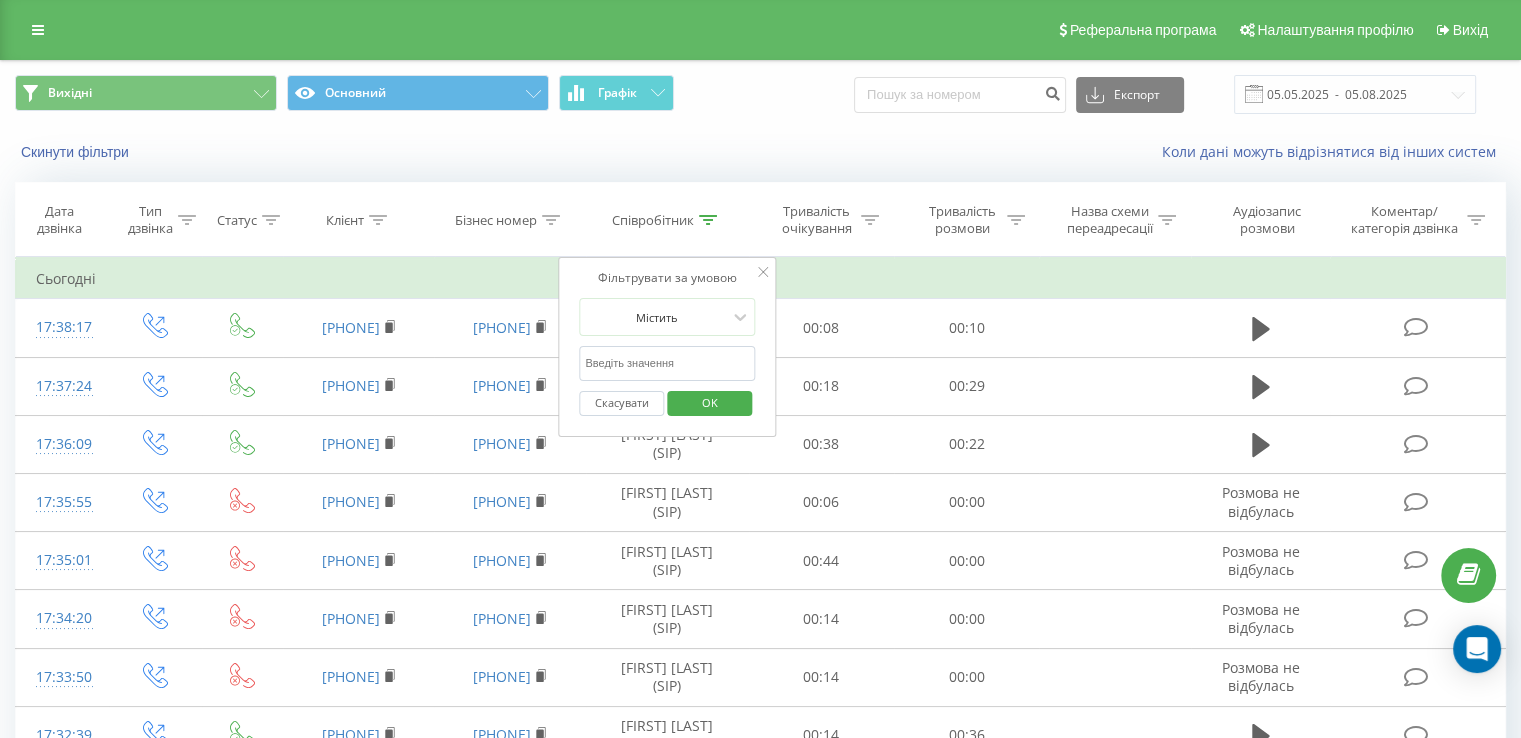 type 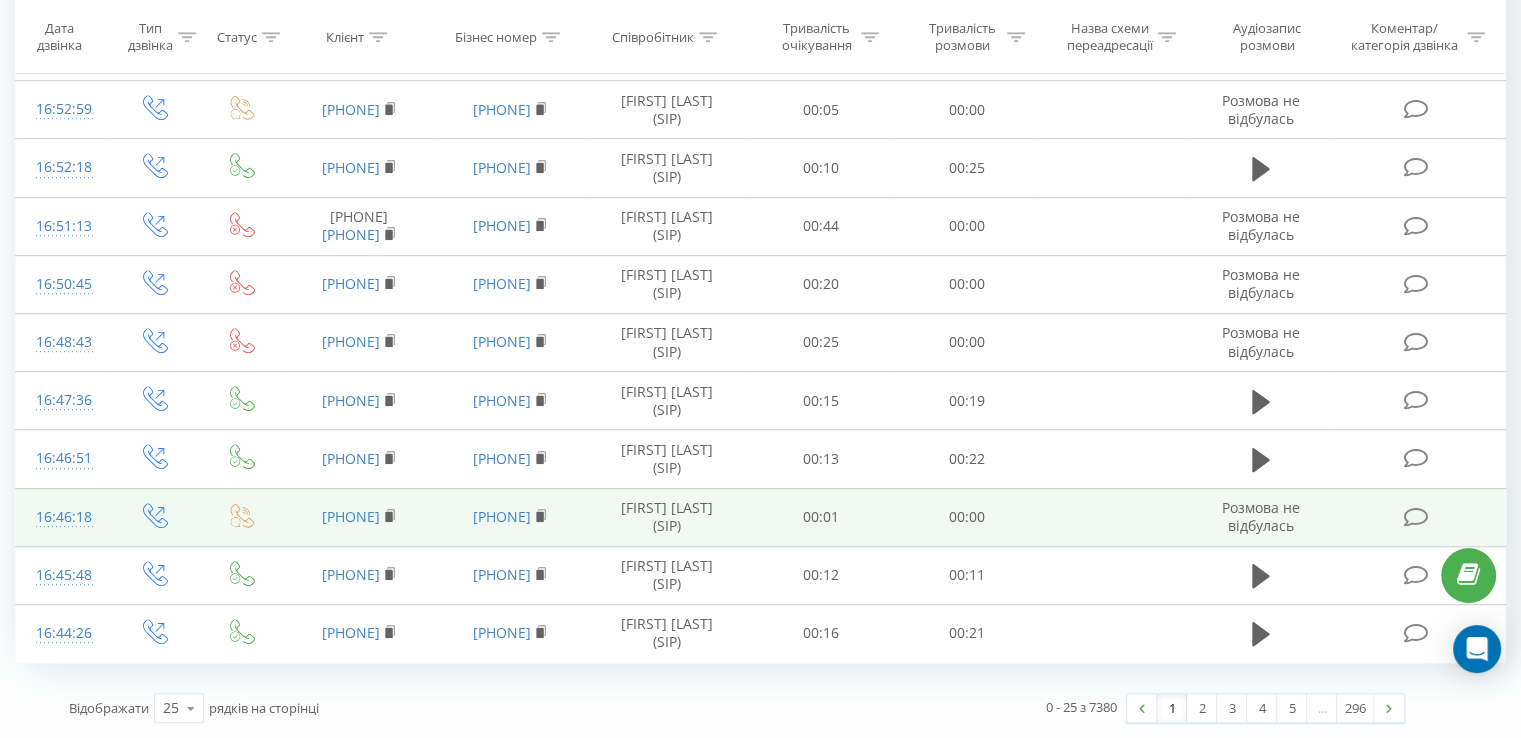 scroll, scrollTop: 1100, scrollLeft: 0, axis: vertical 